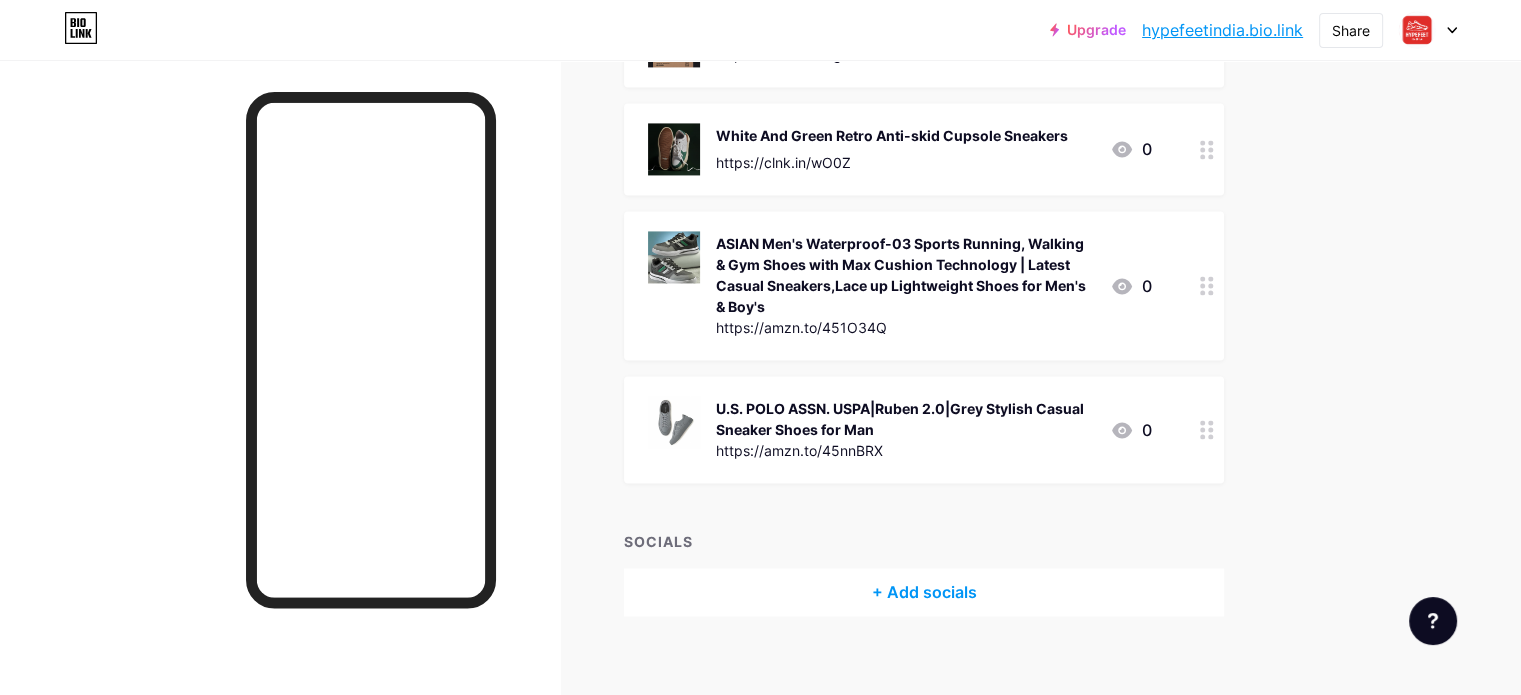 scroll, scrollTop: 3069, scrollLeft: 0, axis: vertical 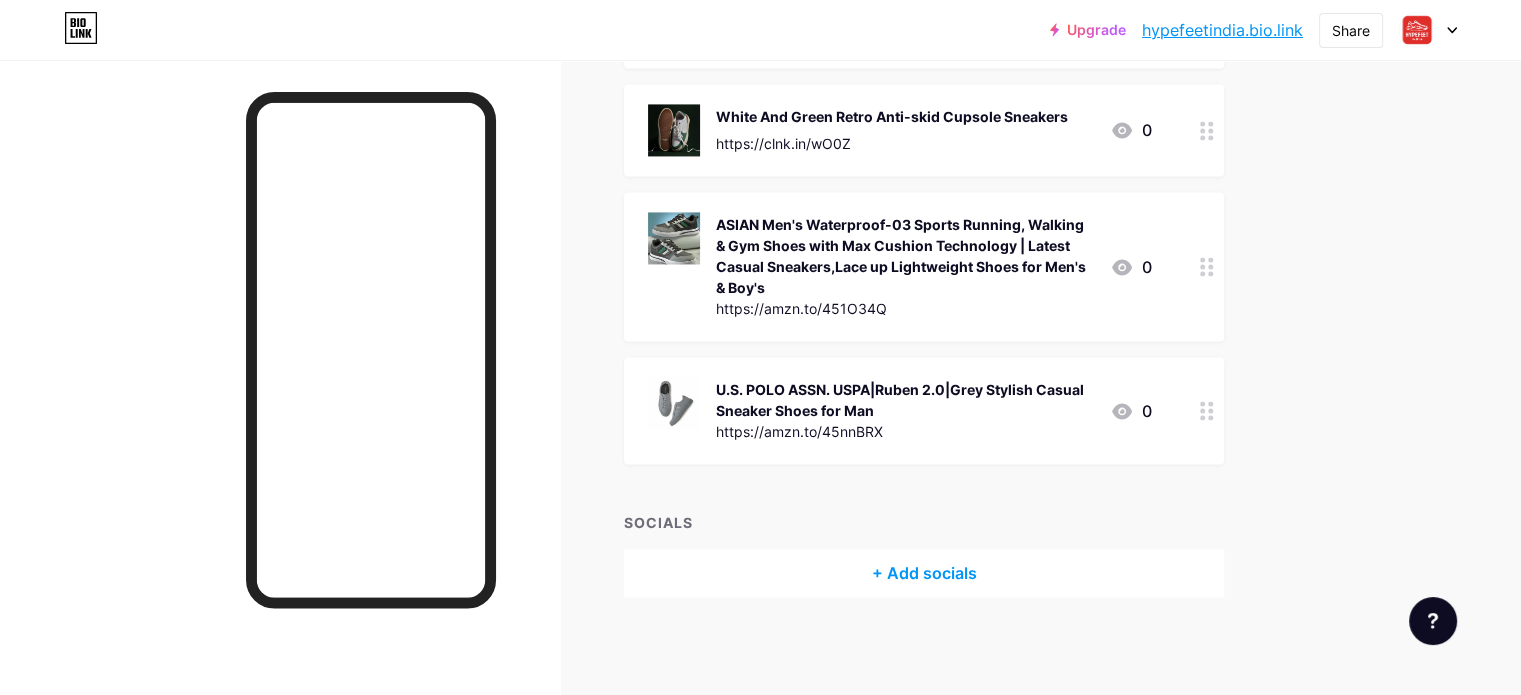 click on "Links
Posts
Design
Subscribers
NEW
Stats
Settings       + ADD LINK     + ADD EMBED
+ Add header
HRV SPORTS
https://ajiio.in/WYa5n6L
1
📢 🔥 Mega Sale Alert! 🔥
https://fktr.in/8JVqqld
0
Women's Footwear Under Rs 499
https://ajiio.in/1AIey3t
0
Brand: UNITED COLORS OF BENETTON
https://ajiio.in/KZUhEYy
1
Brand: RED TAPE  Sliders with Contrast Taping
https://ajiio.in/rJ91i83
0
https://amzn.to/4nRlXk3
0
0" at bounding box center [654, -1156] 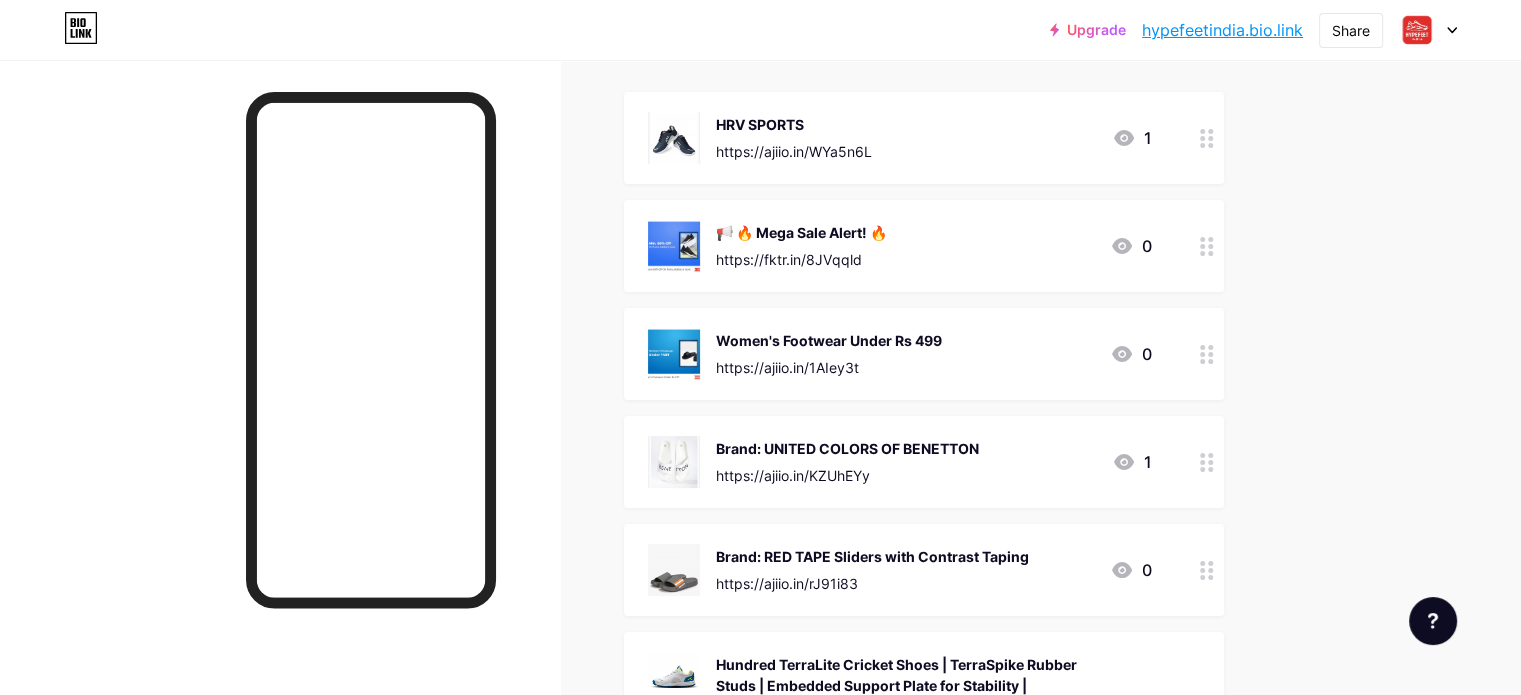 scroll, scrollTop: 0, scrollLeft: 0, axis: both 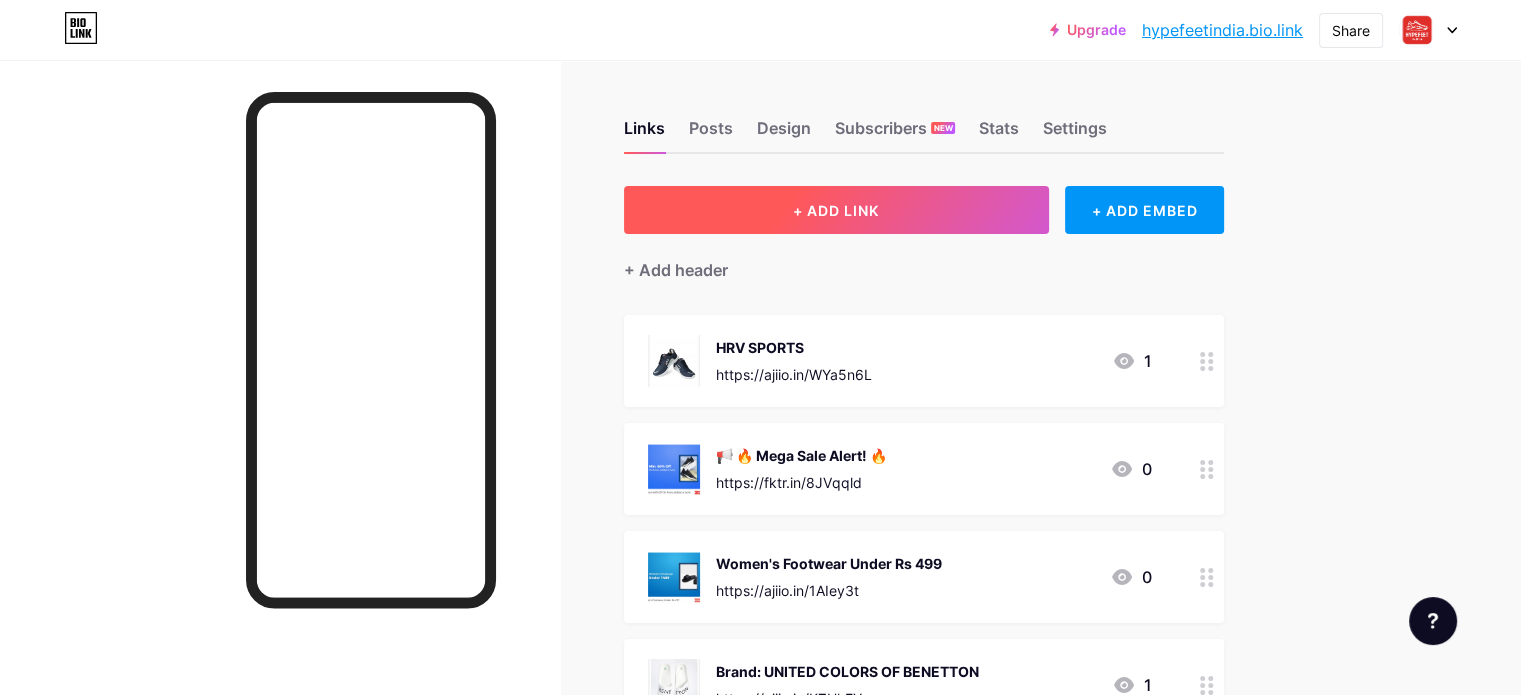 click on "+ ADD LINK" at bounding box center [836, 210] 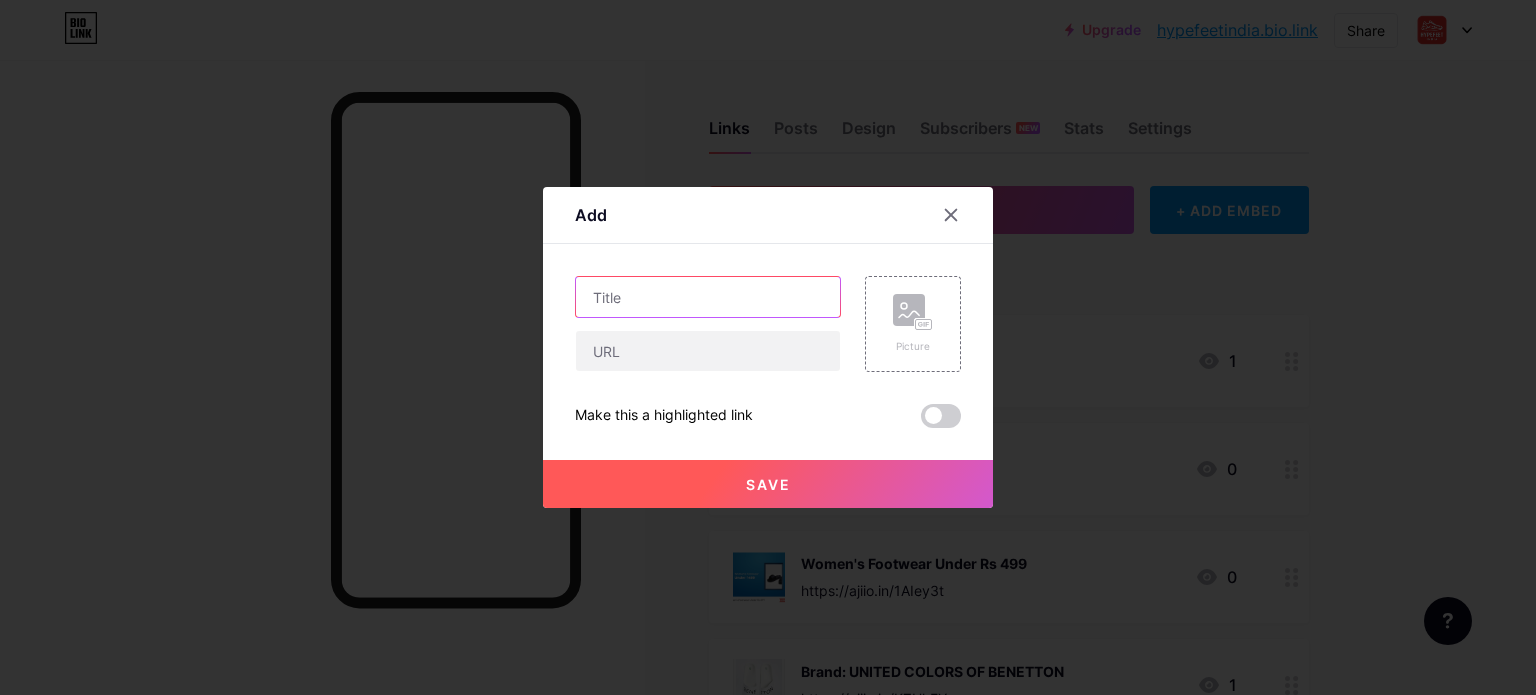 click at bounding box center [708, 297] 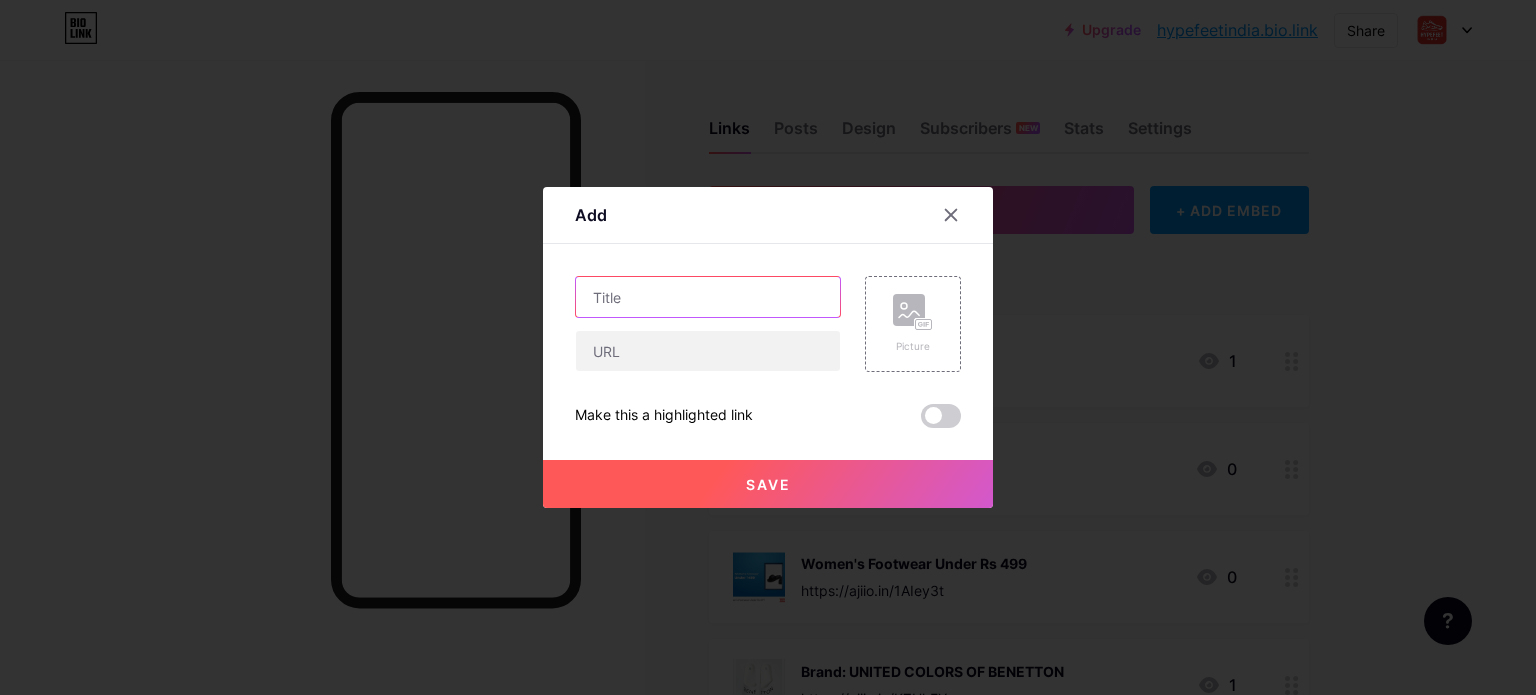 paste on "NIKE Women Sneaker Shoes" 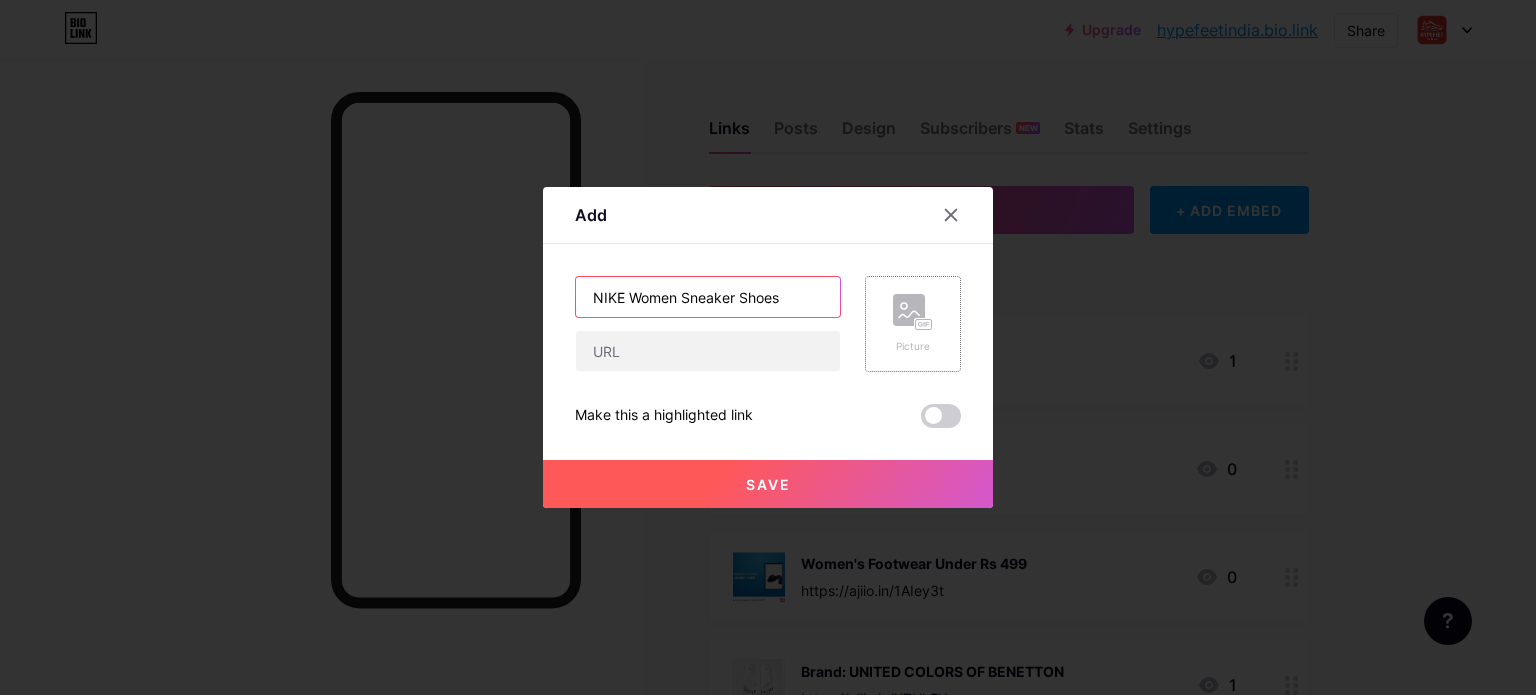 type on "NIKE Women Sneaker Shoes" 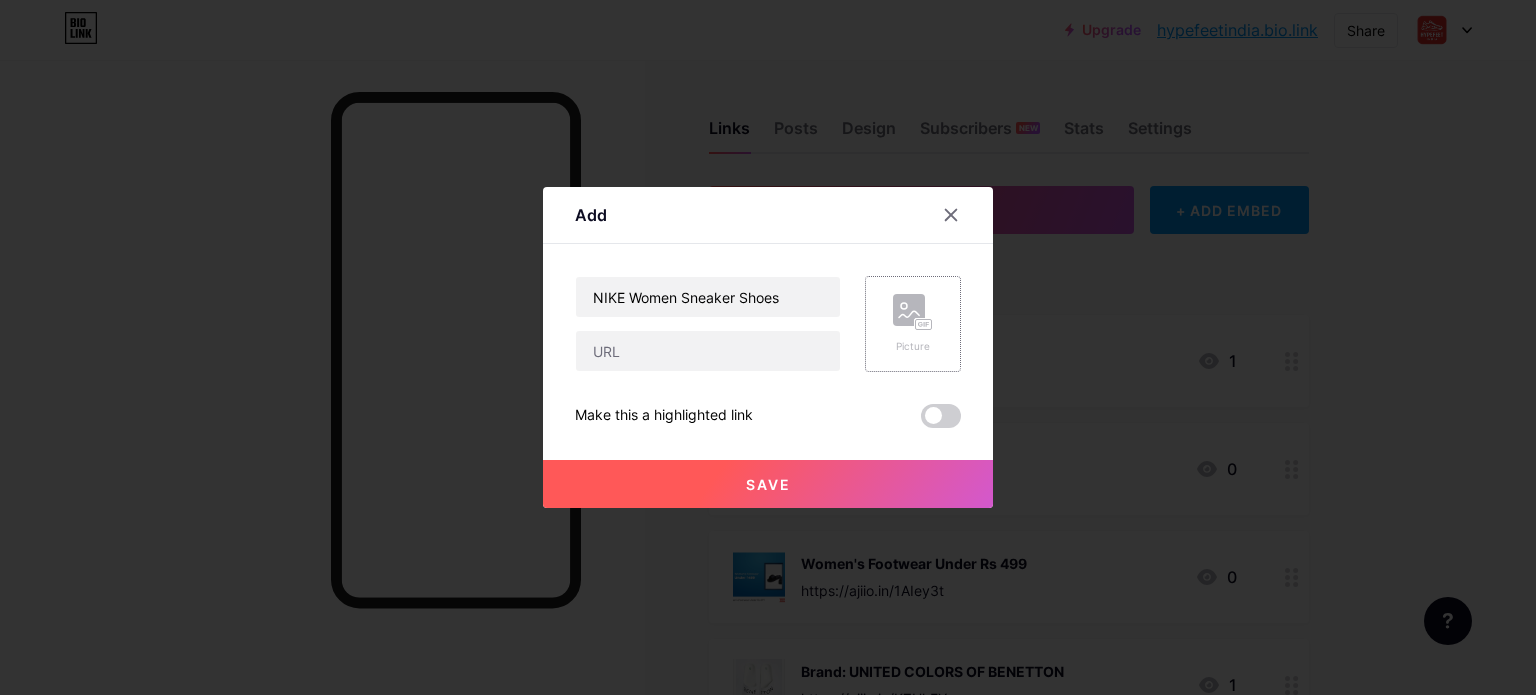 click 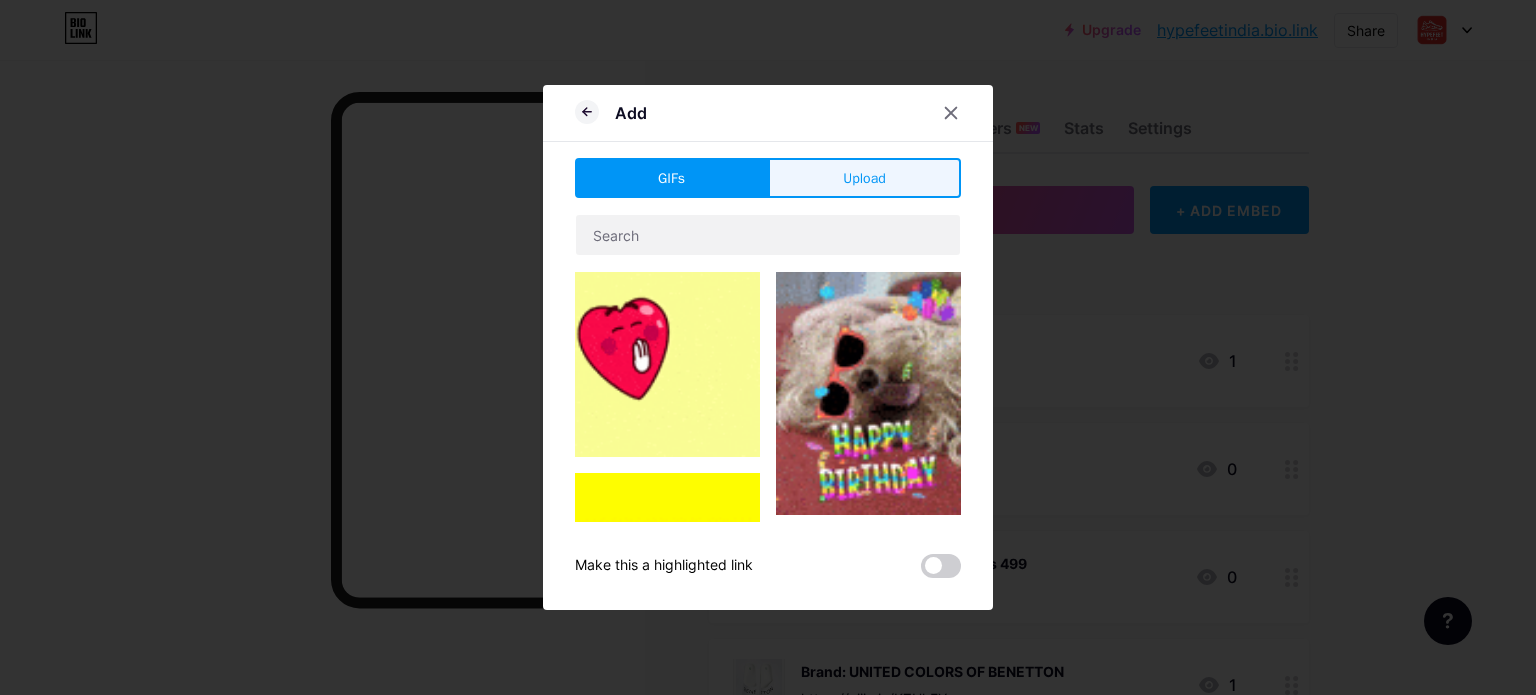 click on "Upload" at bounding box center (864, 178) 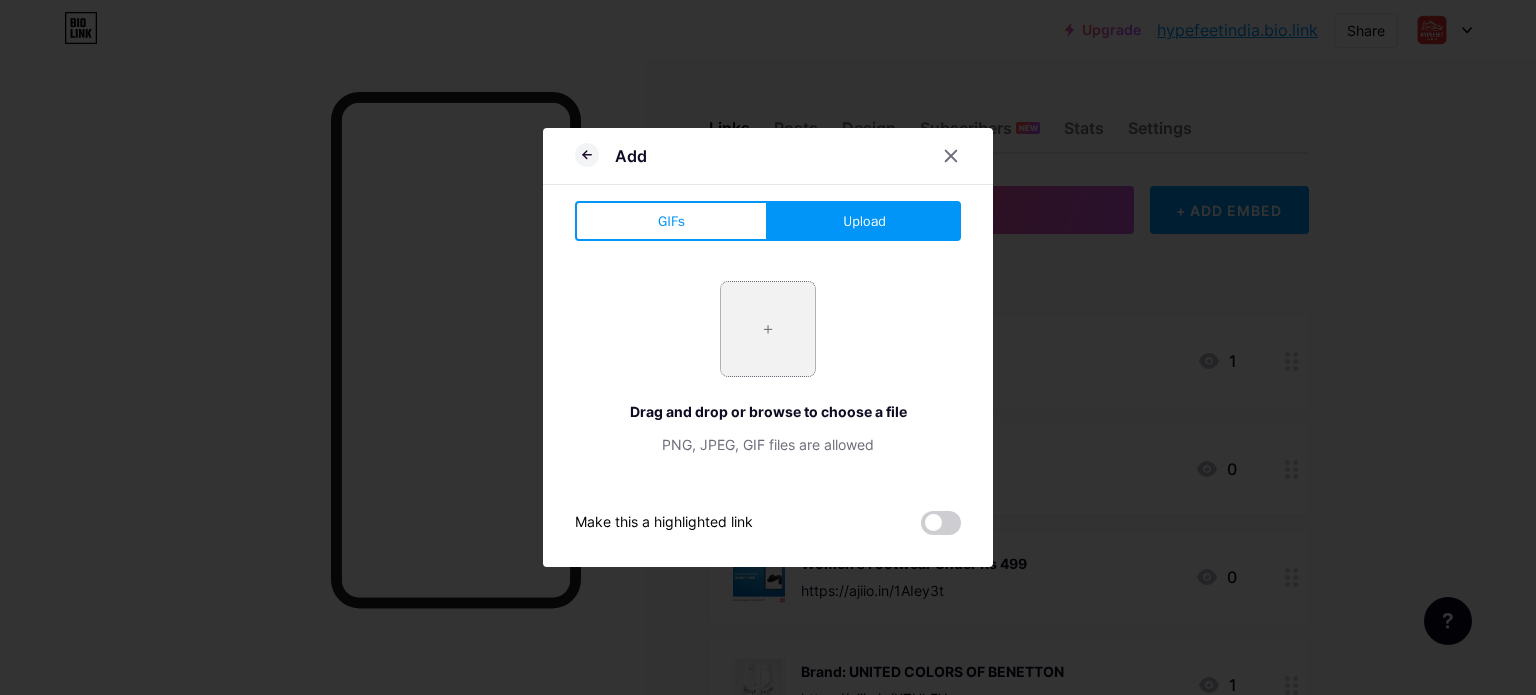click at bounding box center [768, 329] 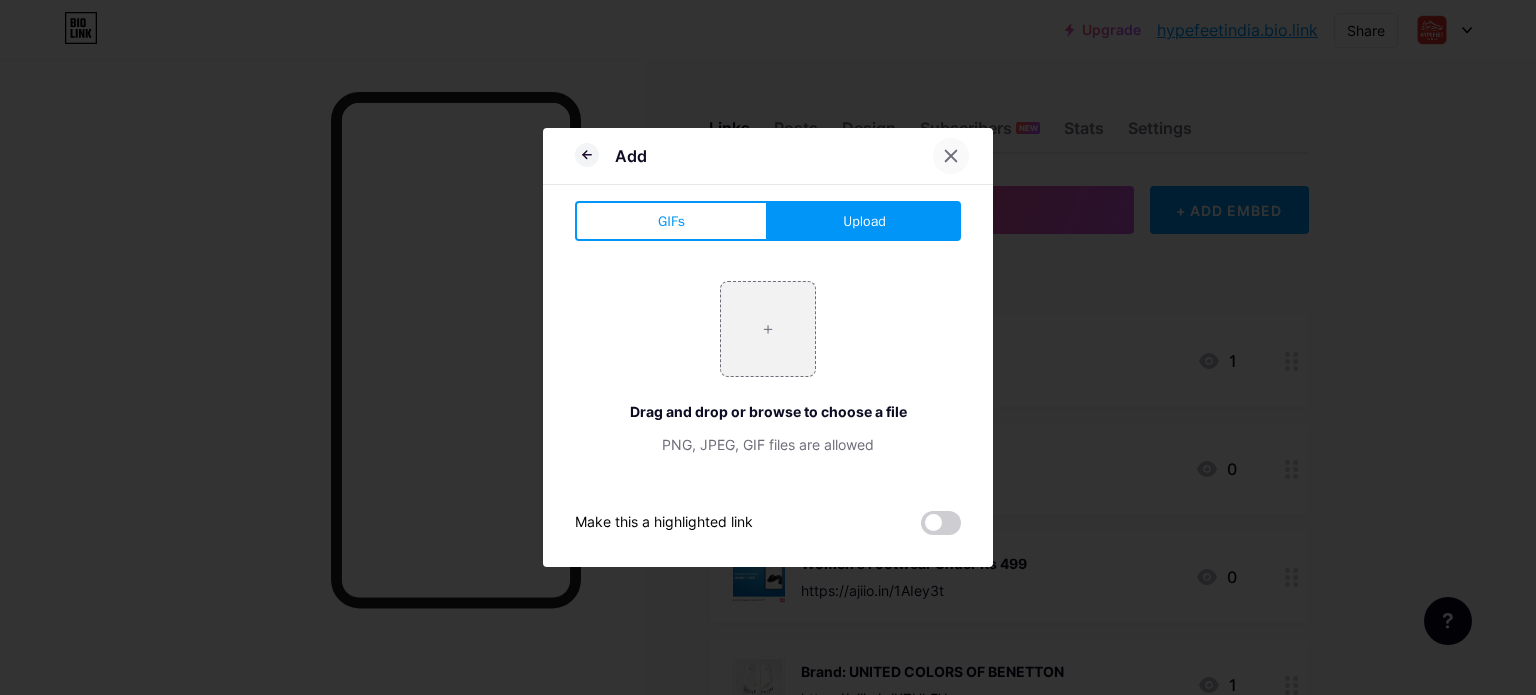 click 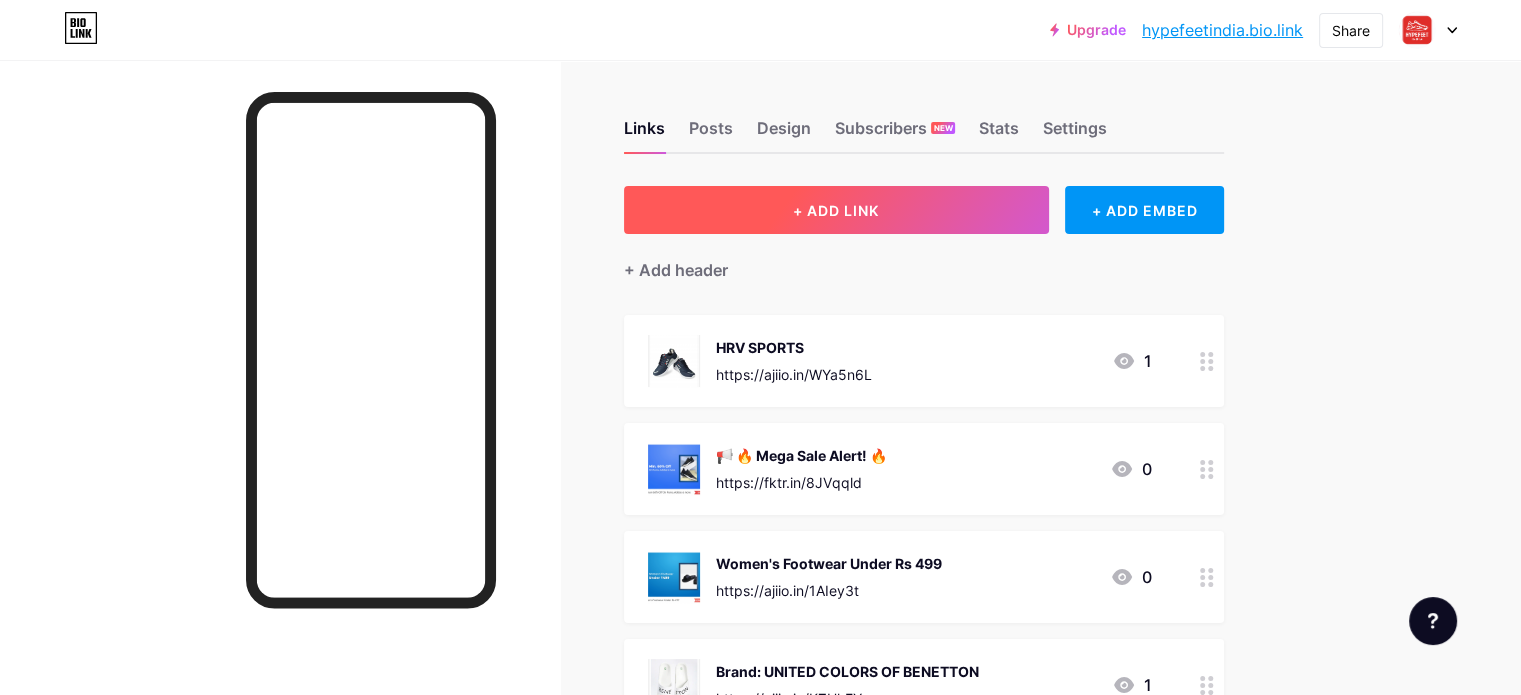 click on "+ ADD LINK" at bounding box center (836, 210) 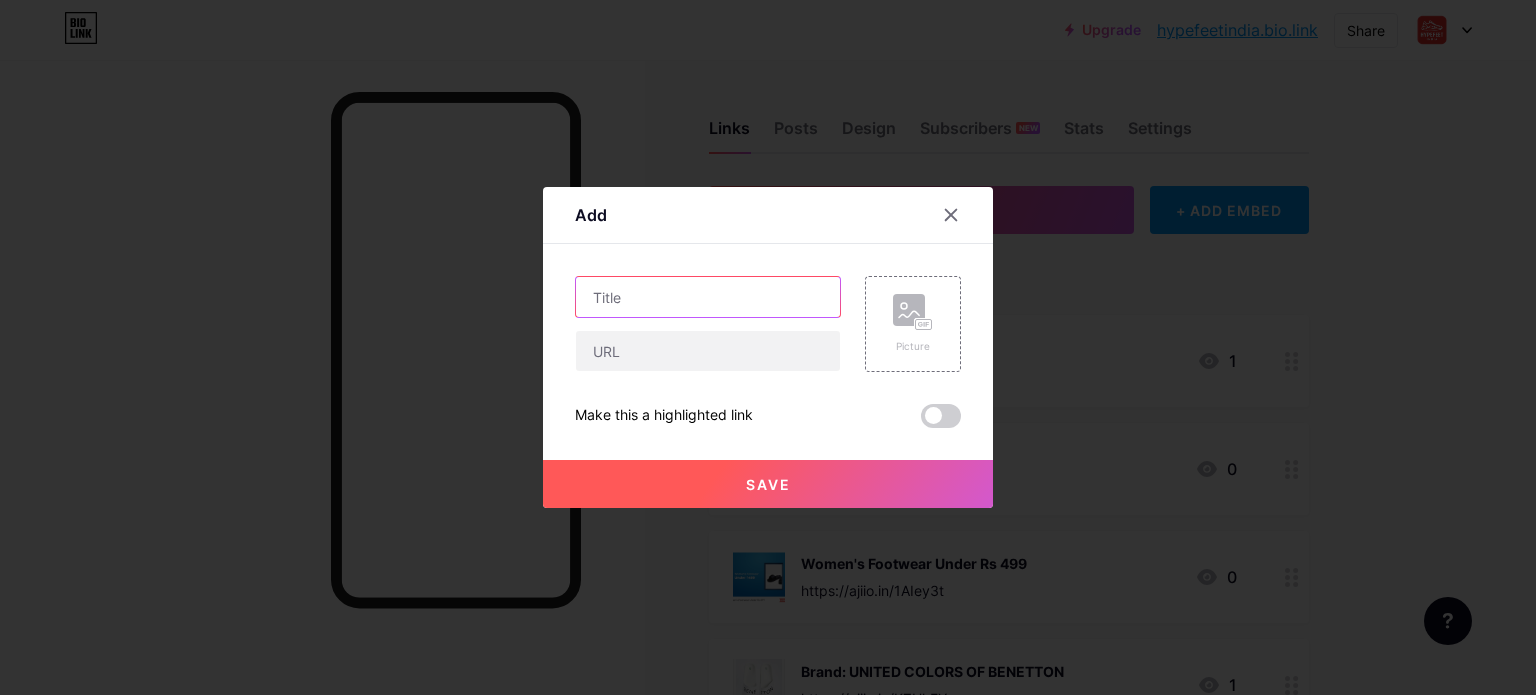 click at bounding box center [708, 297] 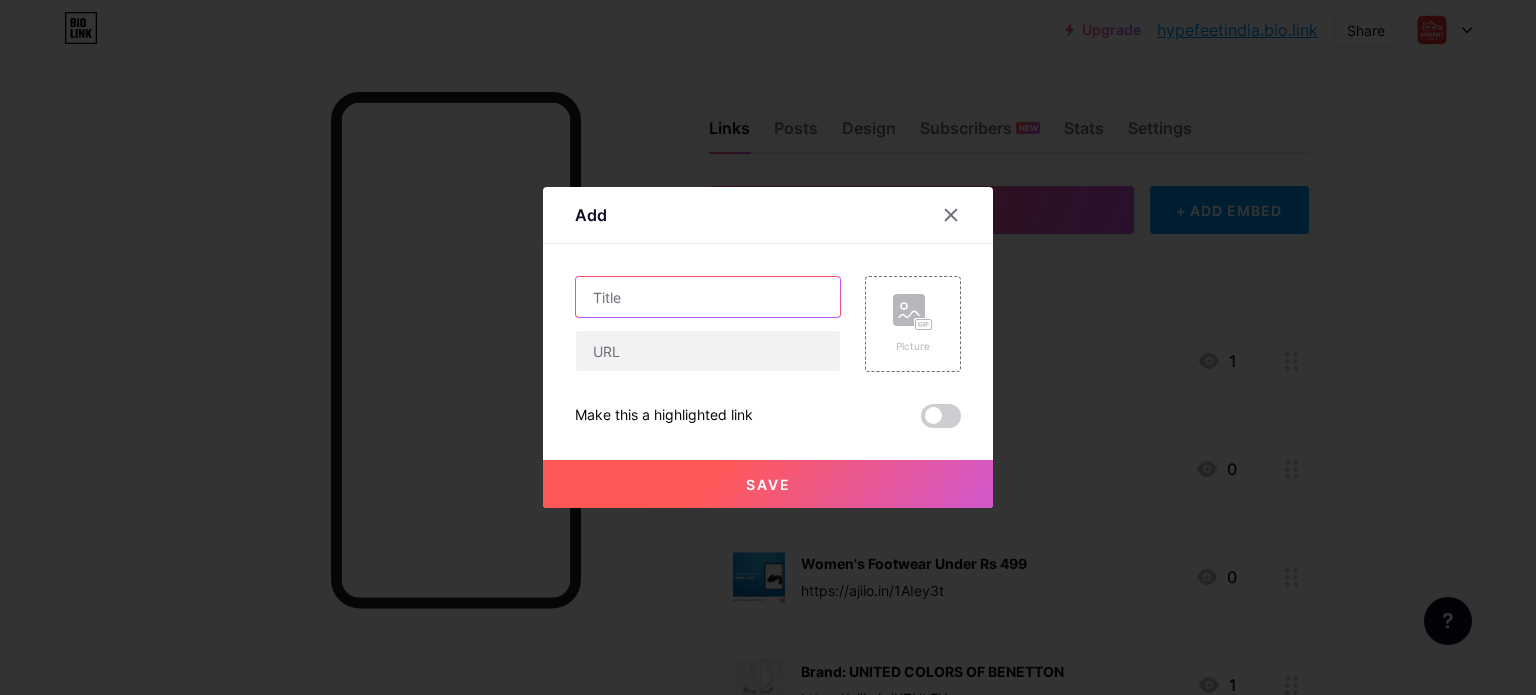 paste on "NIKE Women Sneaker Shoes" 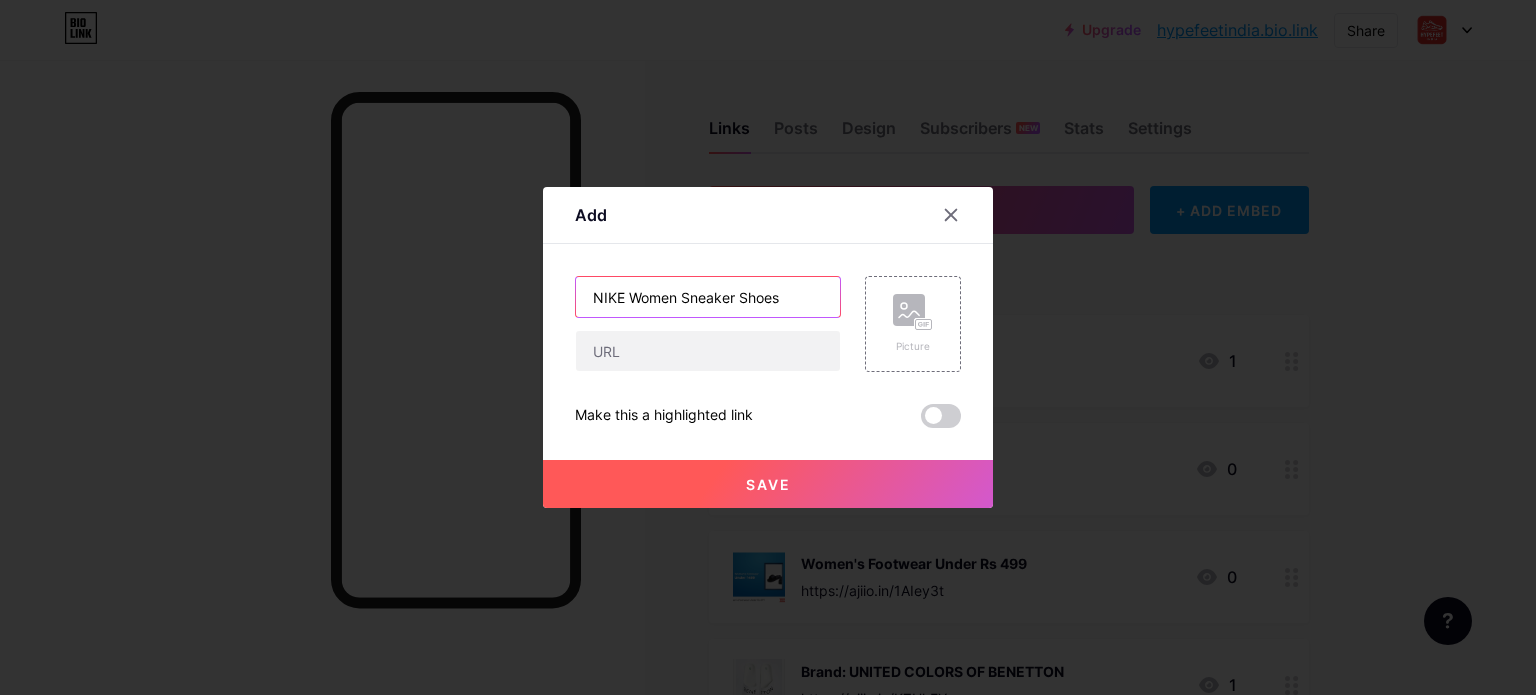 type on "NIKE Women Sneaker Shoes" 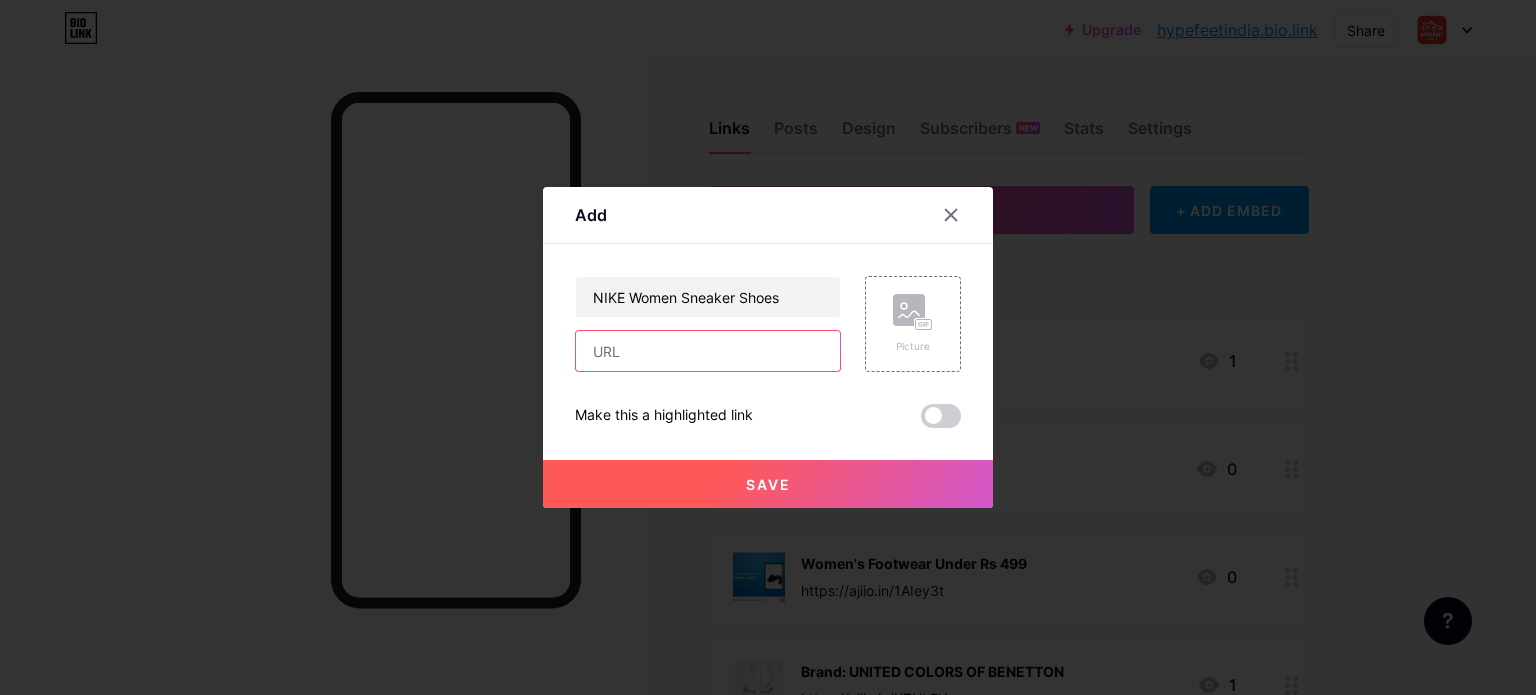 click at bounding box center (708, 351) 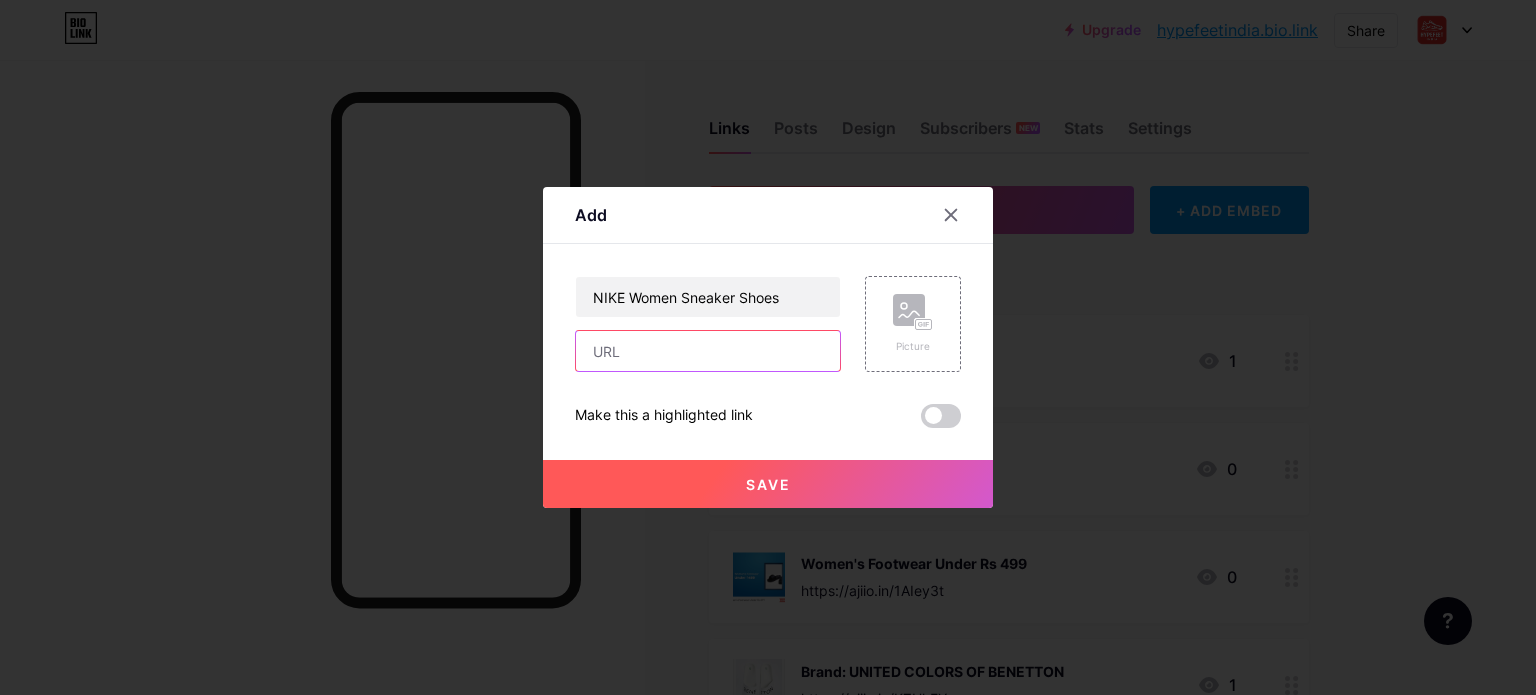 paste on "https://amzn.to/46IkdDG" 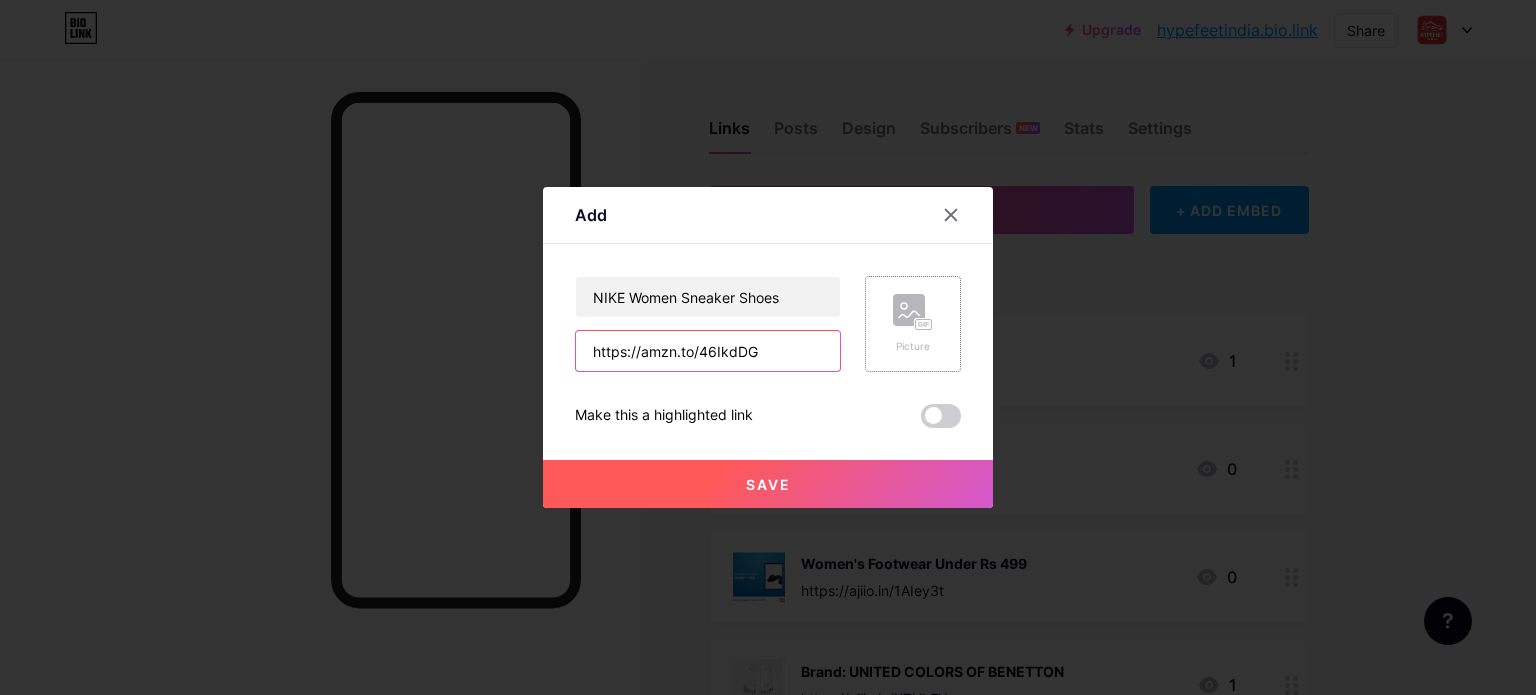 type on "https://amzn.to/46IkdDG" 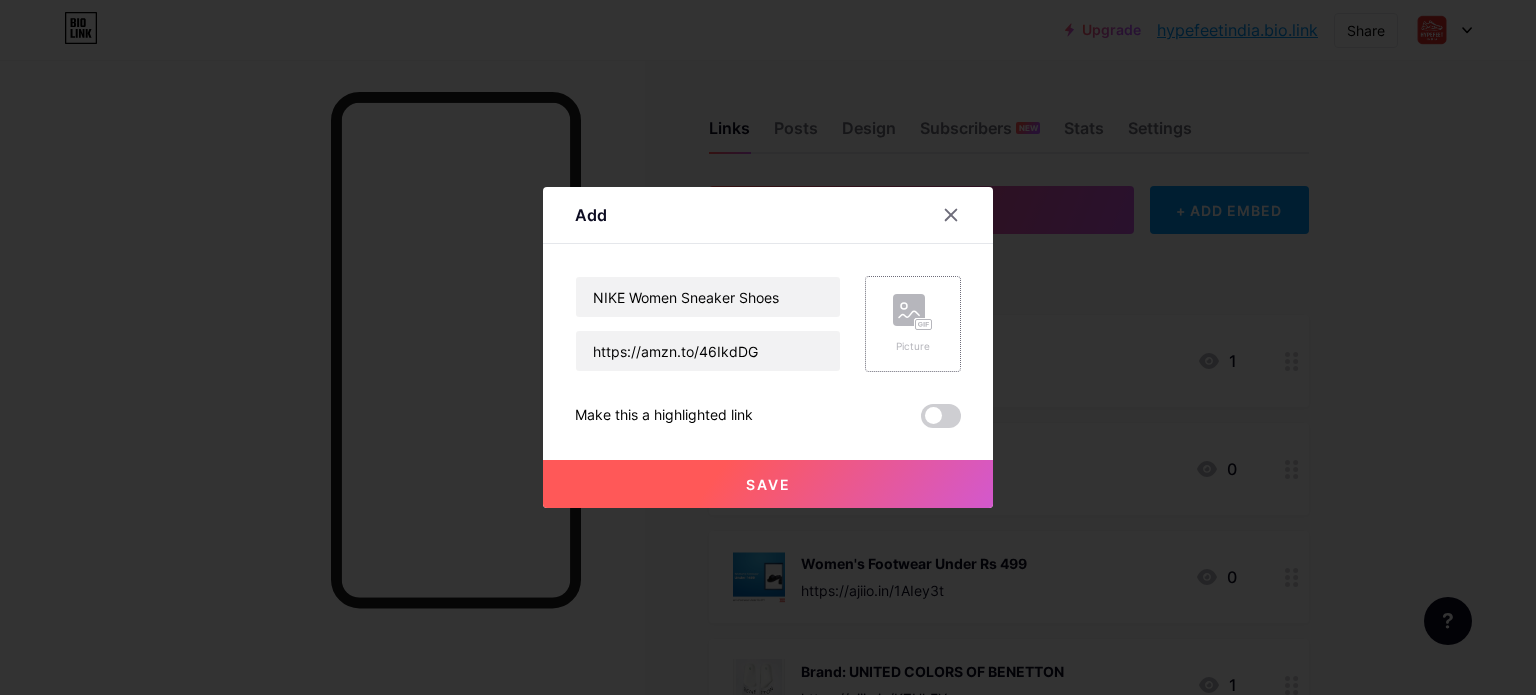 click 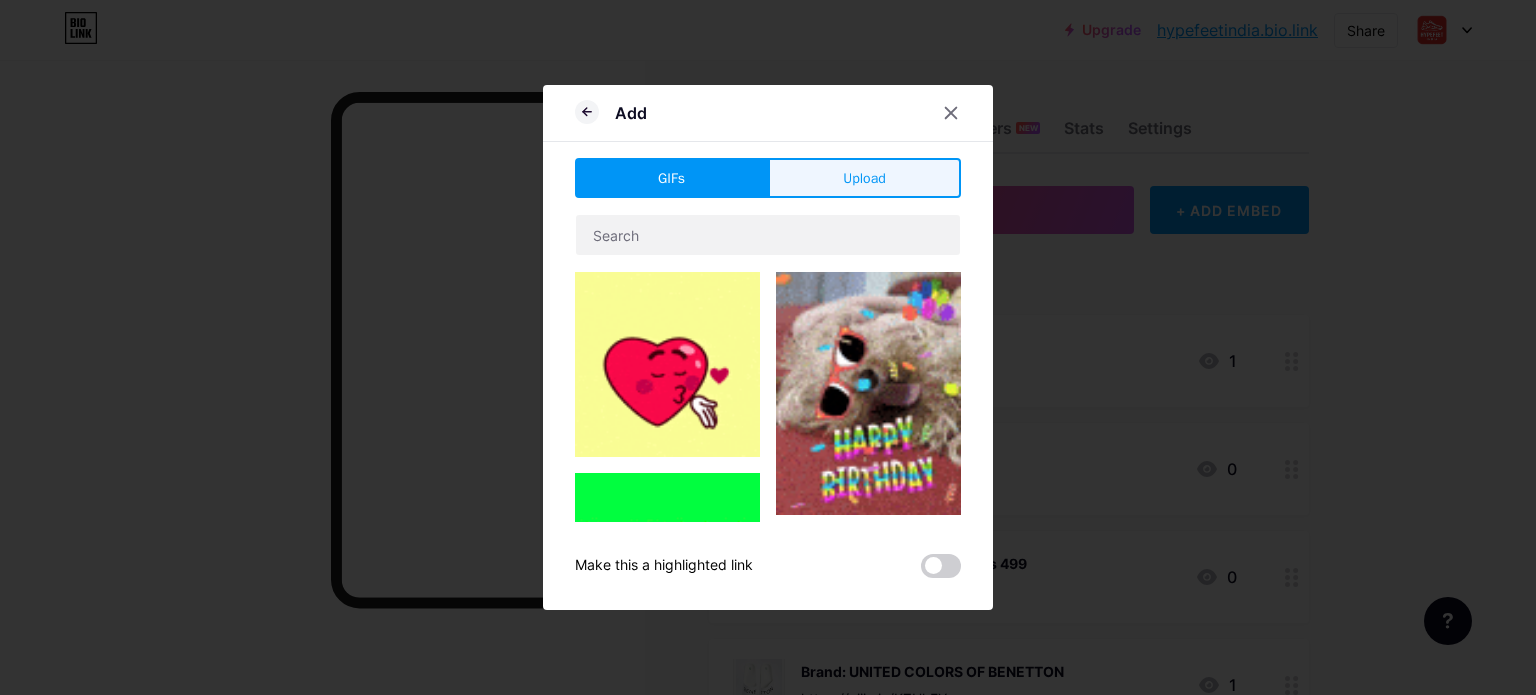 click on "Upload" at bounding box center (864, 178) 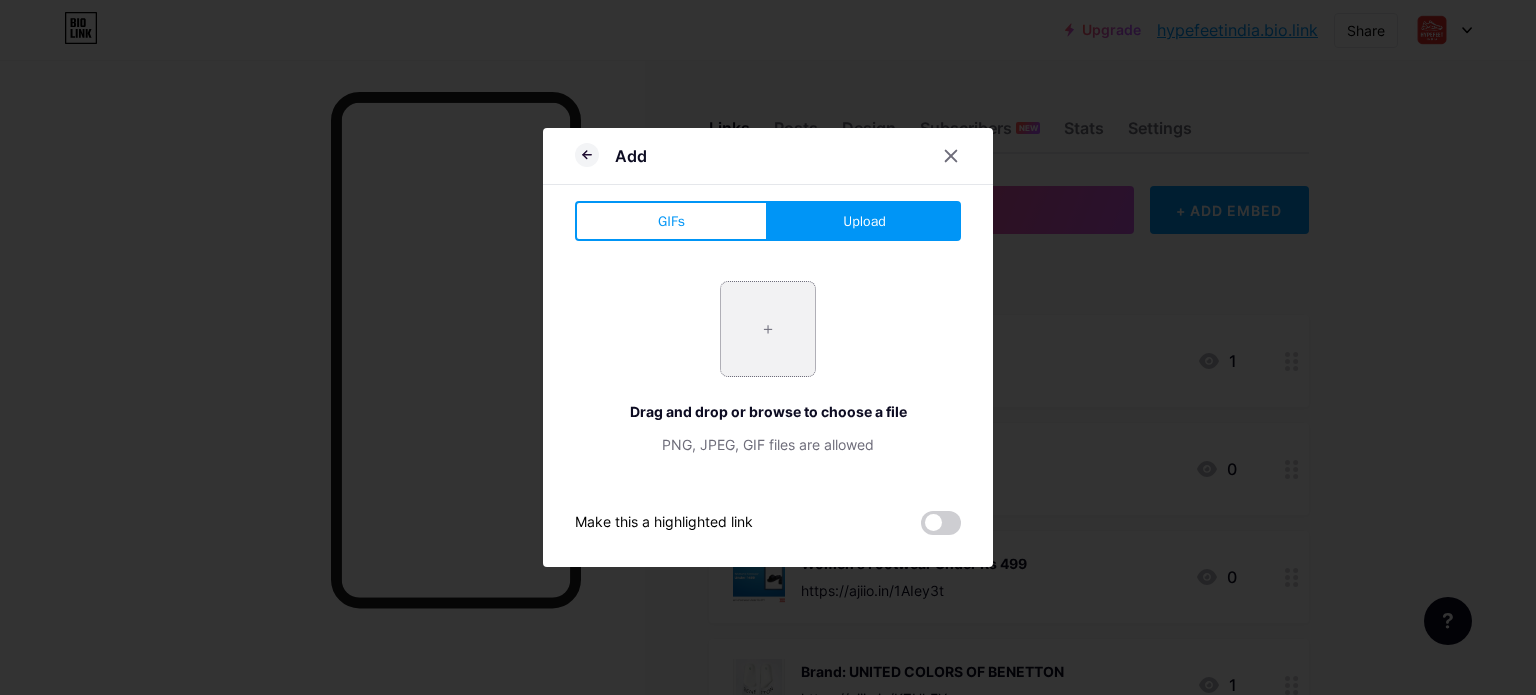 click at bounding box center (768, 329) 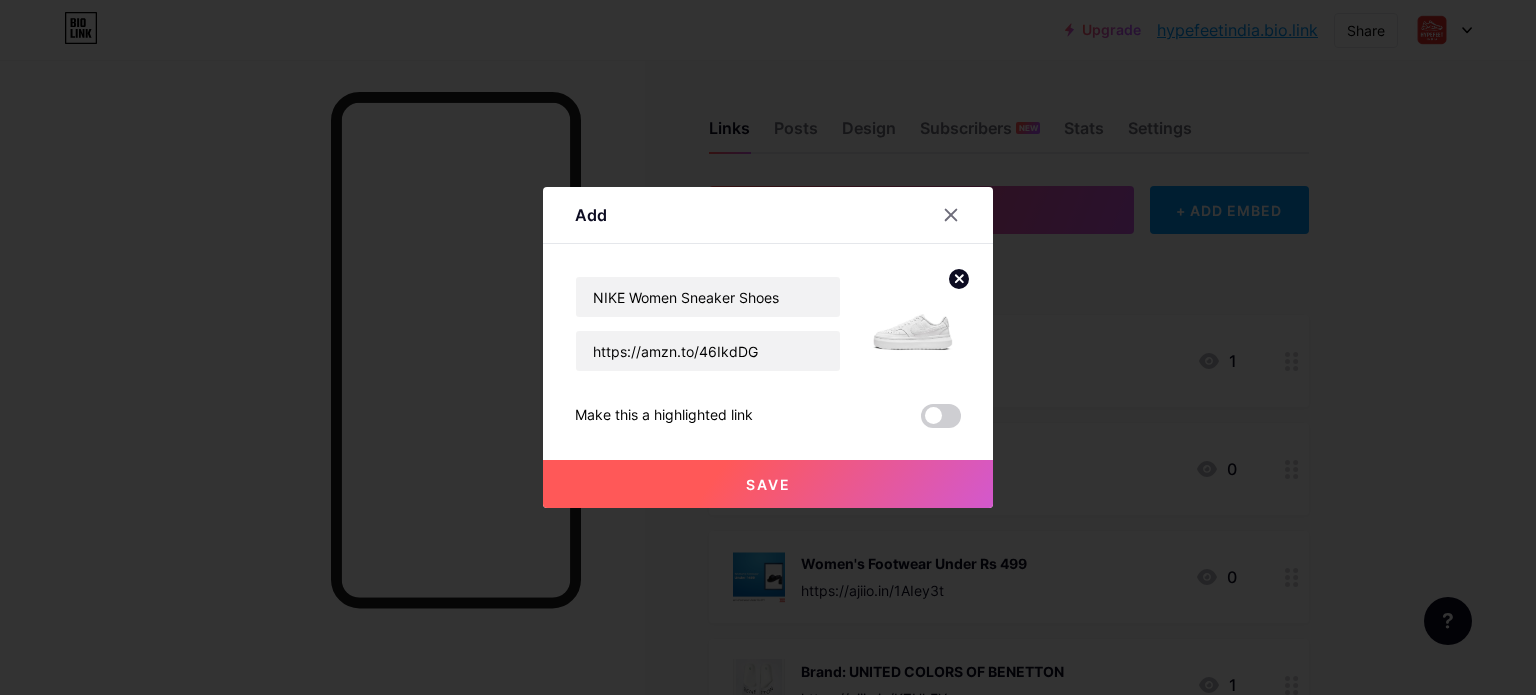 click on "Save" at bounding box center (768, 484) 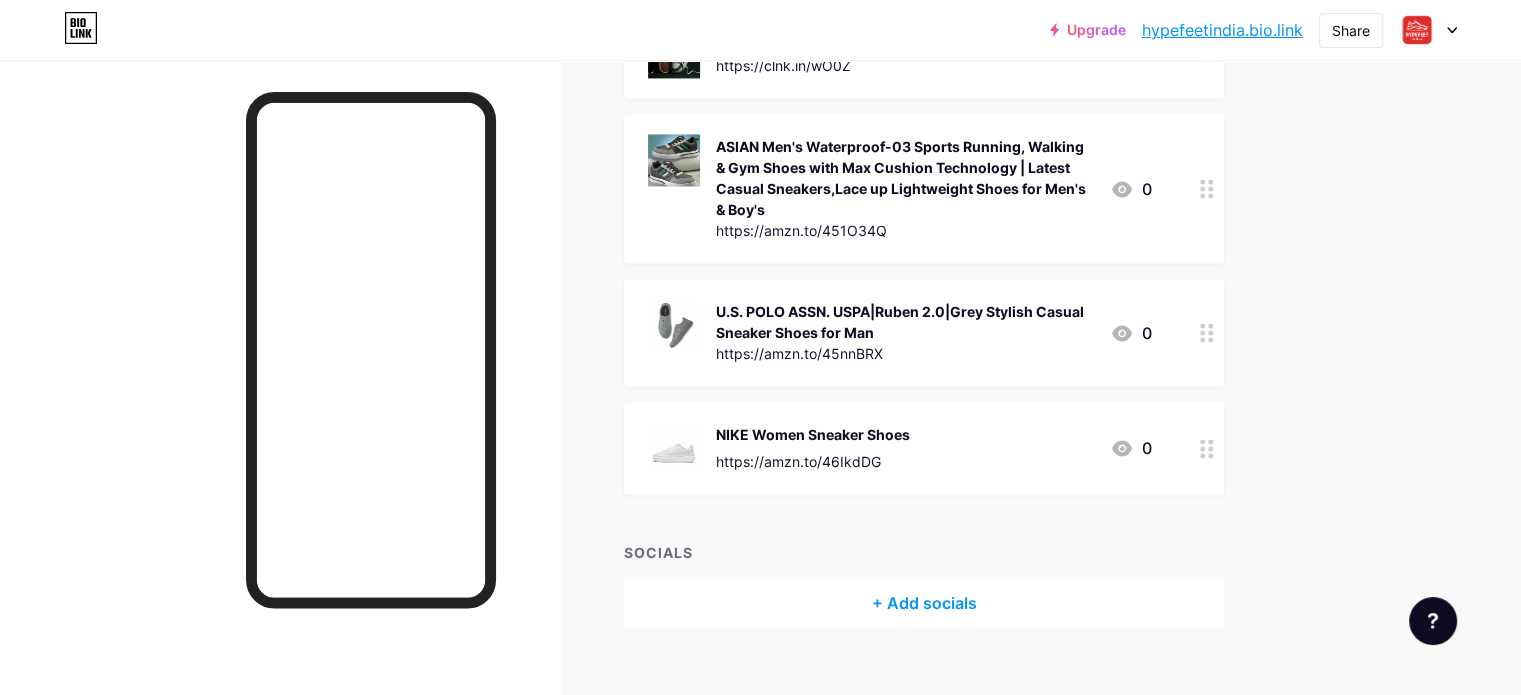 scroll, scrollTop: 3177, scrollLeft: 0, axis: vertical 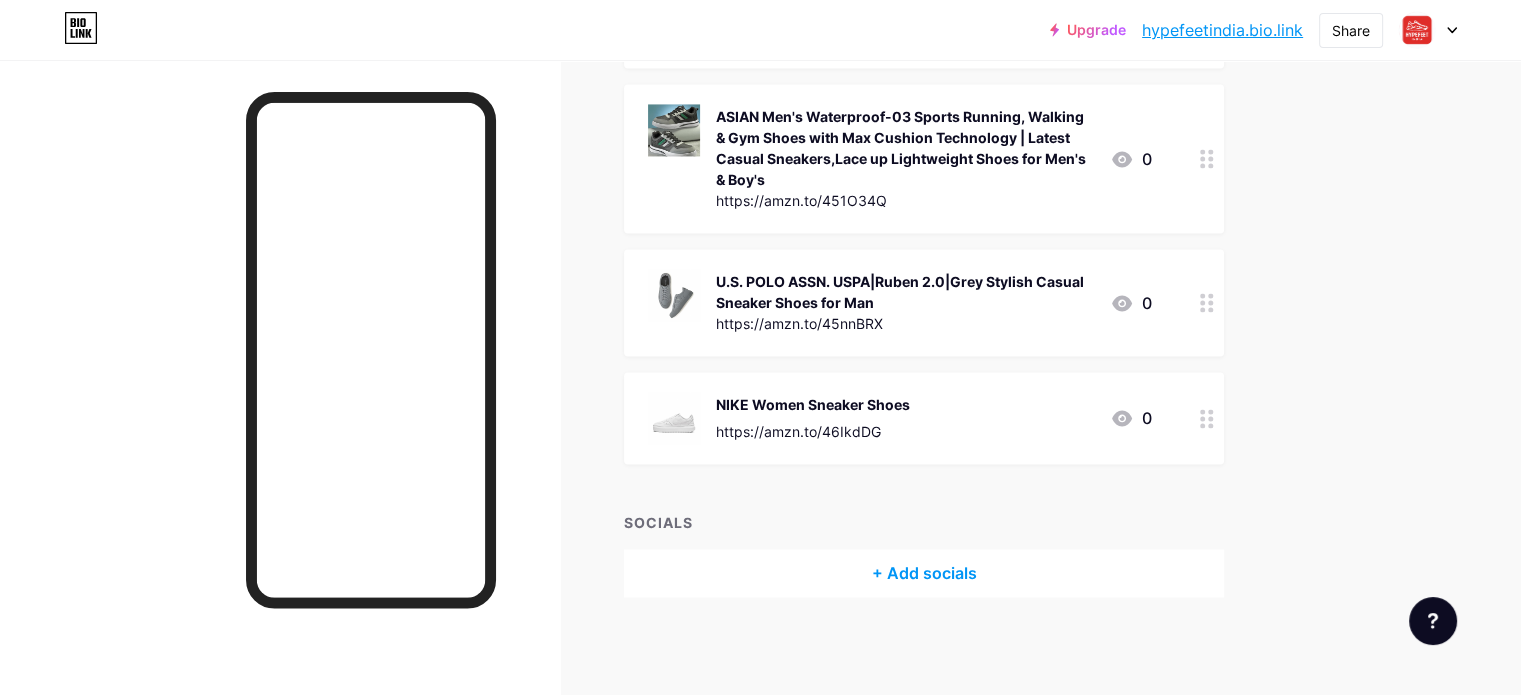 click 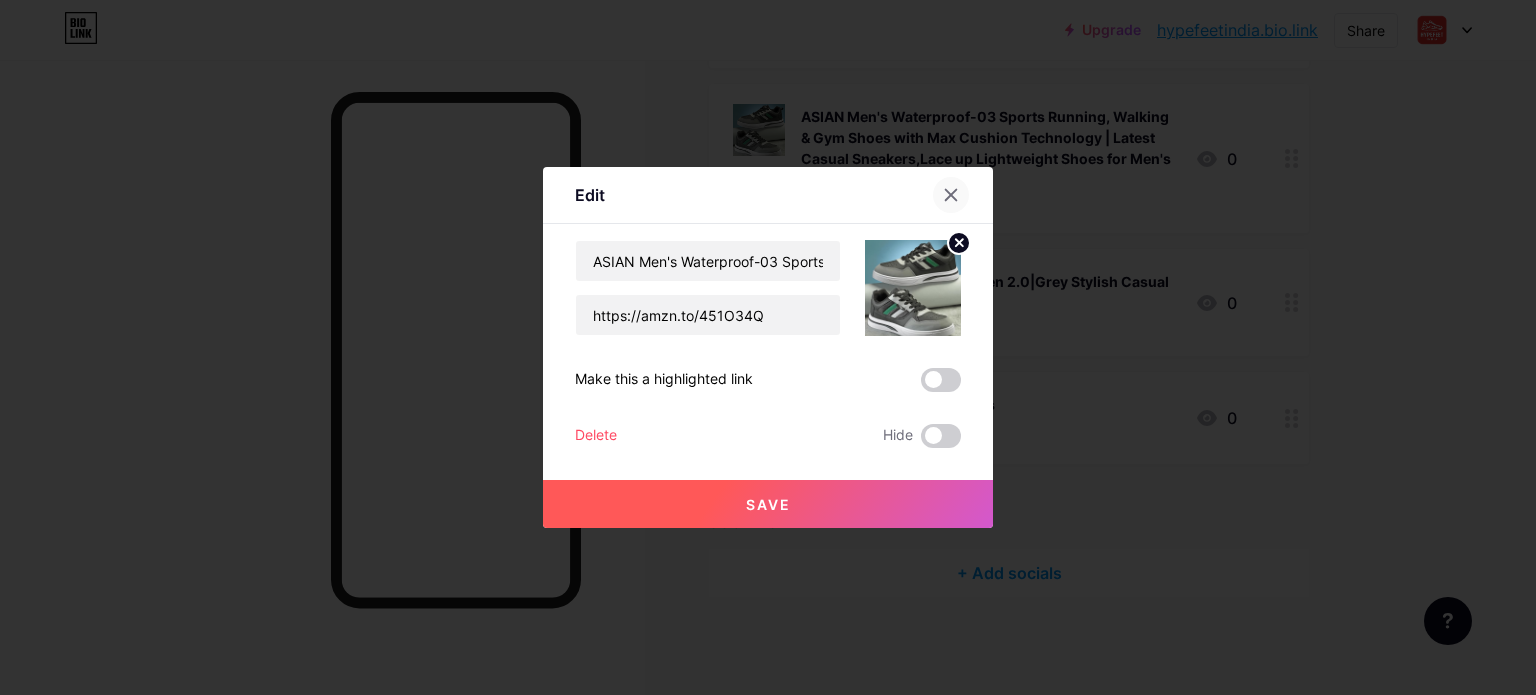 click 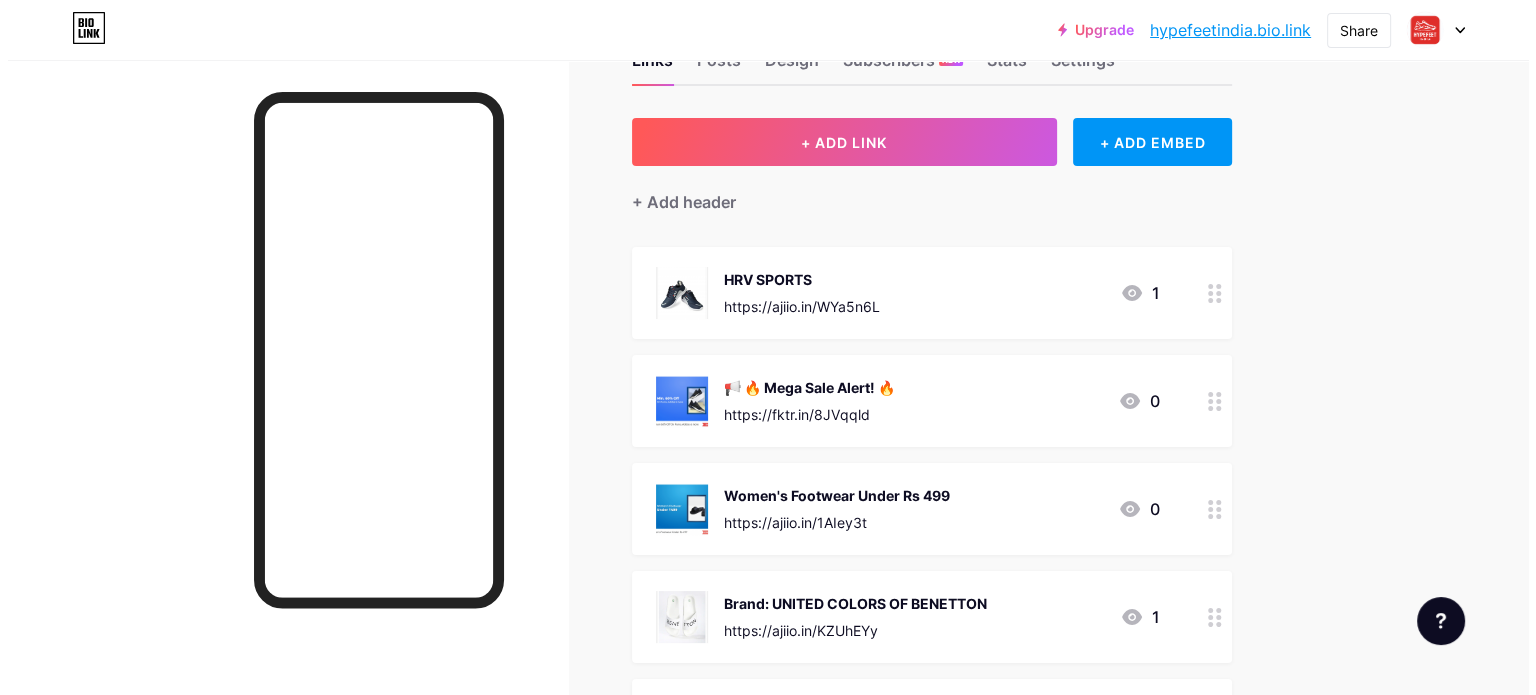 scroll, scrollTop: 0, scrollLeft: 0, axis: both 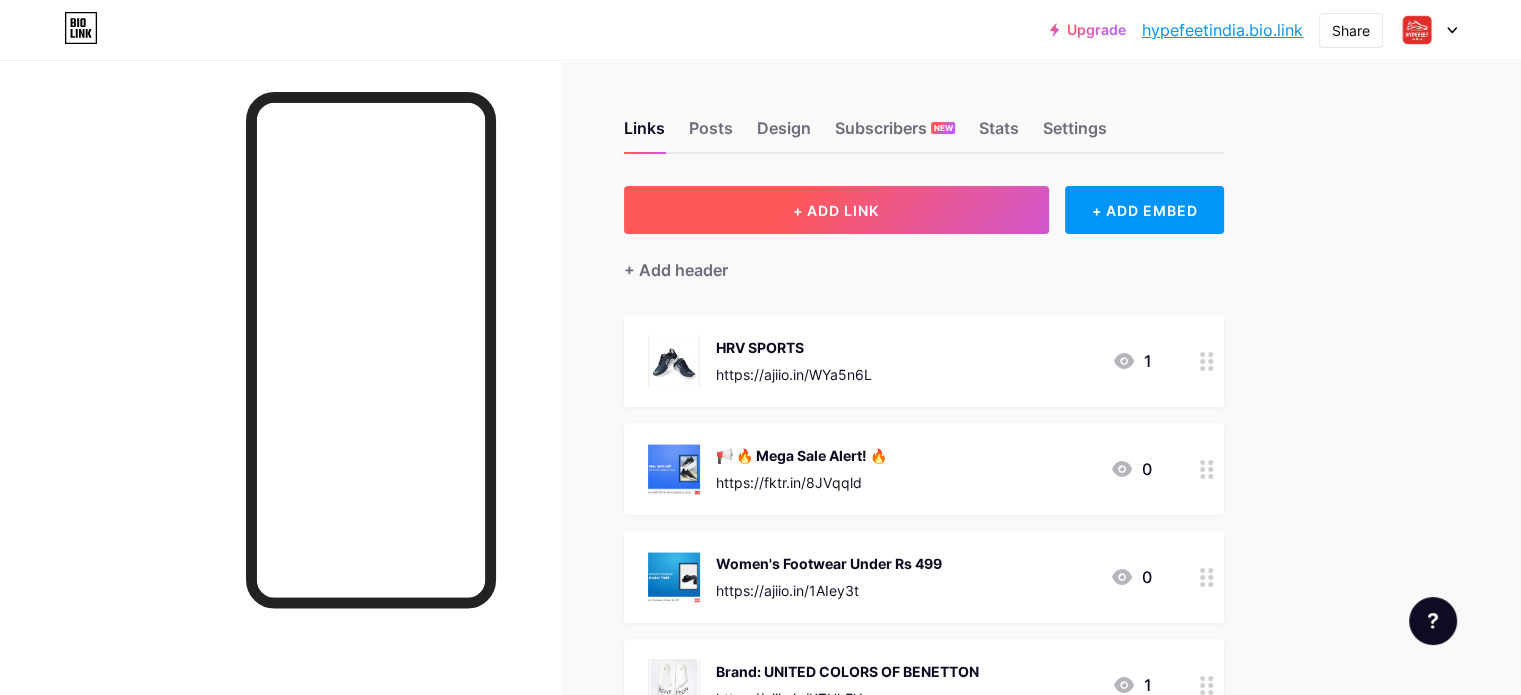 click on "+ ADD LINK" at bounding box center (836, 210) 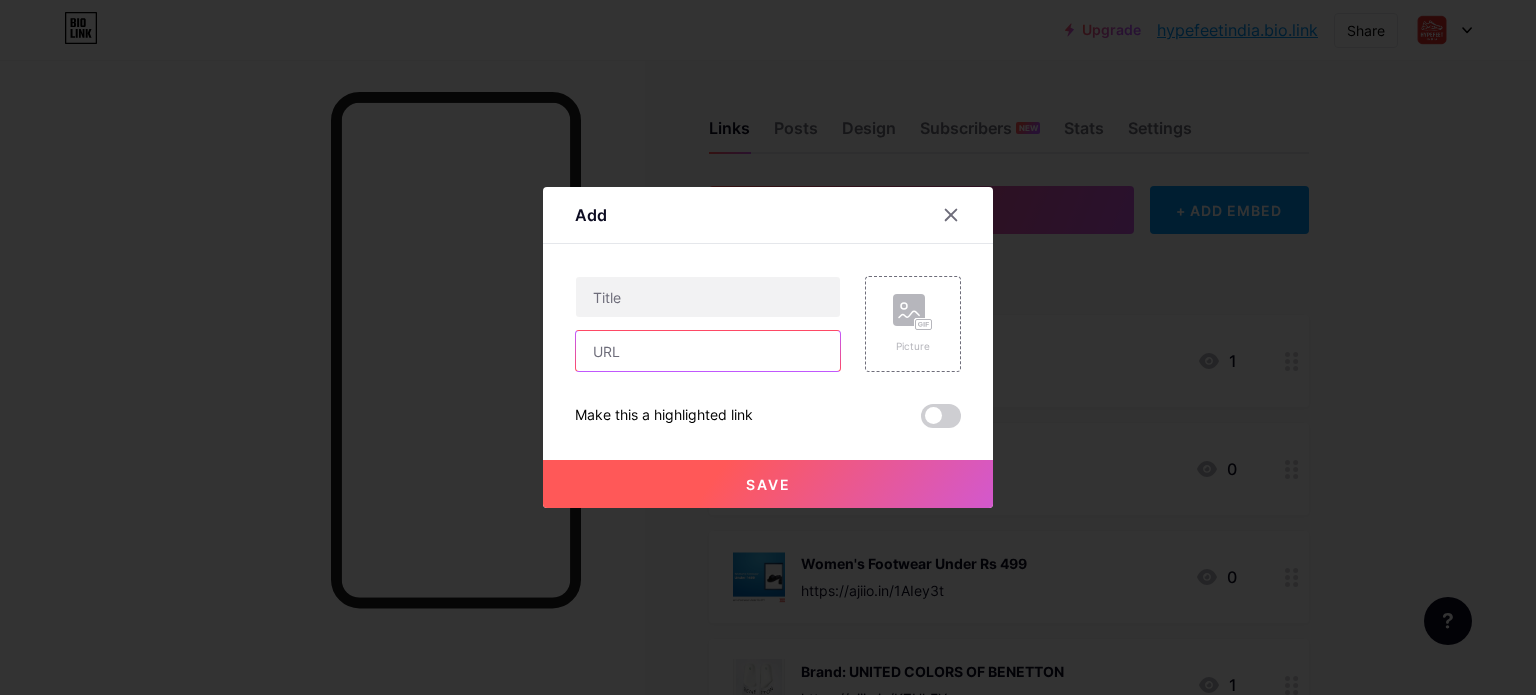 click at bounding box center [708, 351] 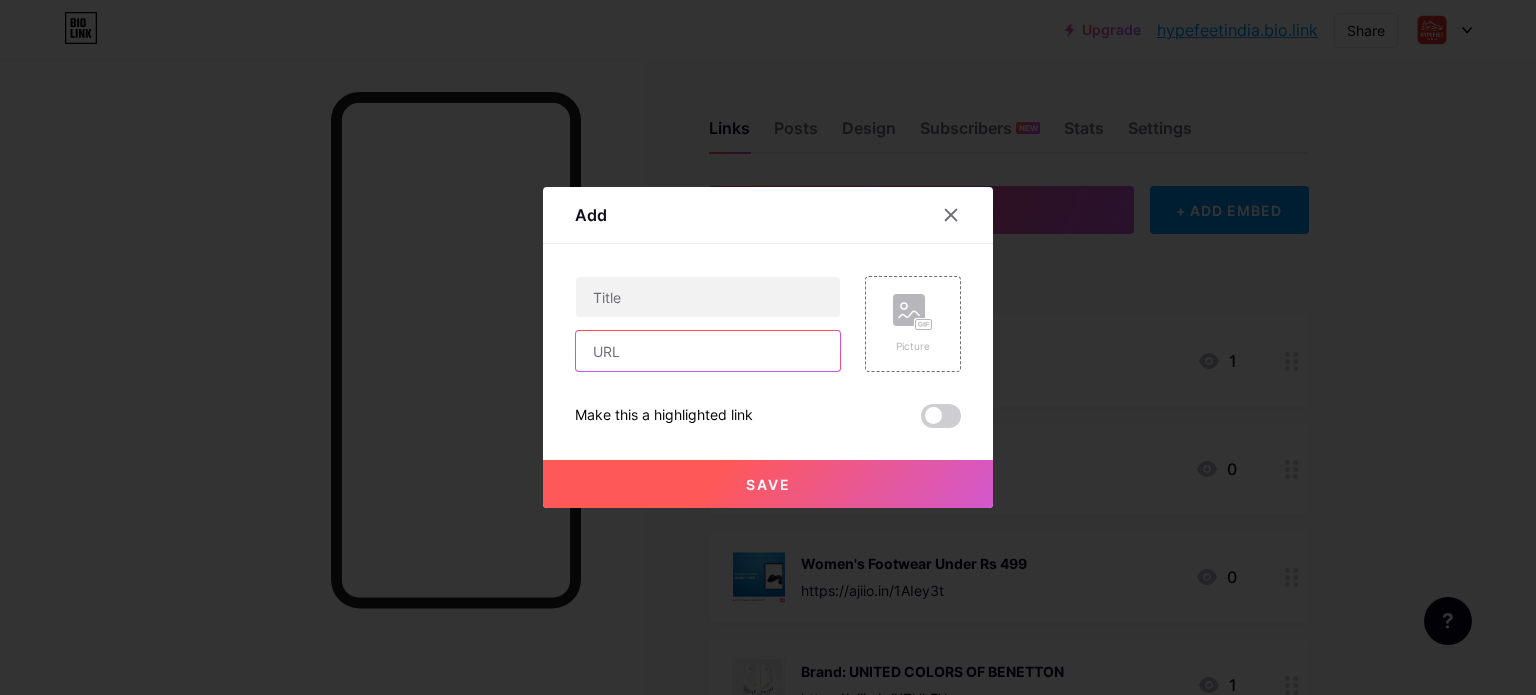 paste on "https://clnk.in/wWSM" 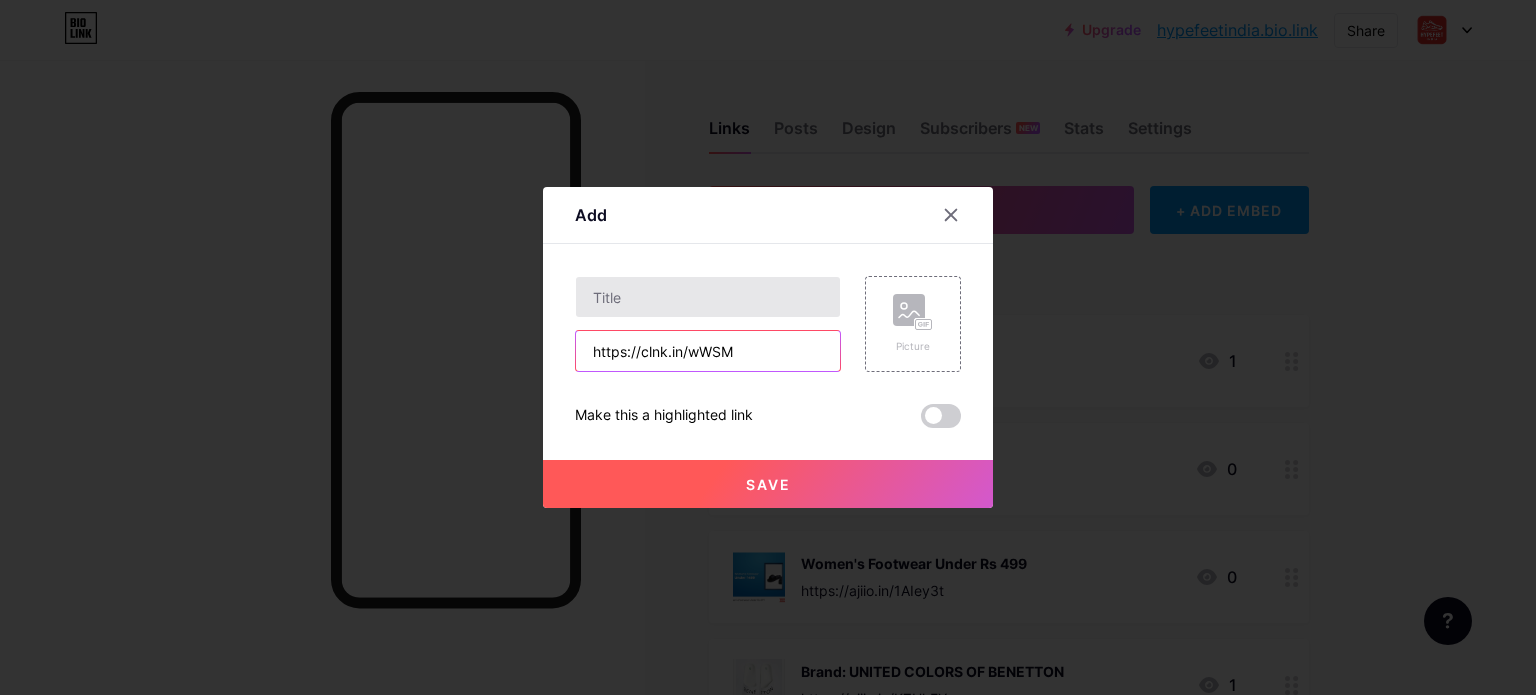 type on "https://clnk.in/wWSM" 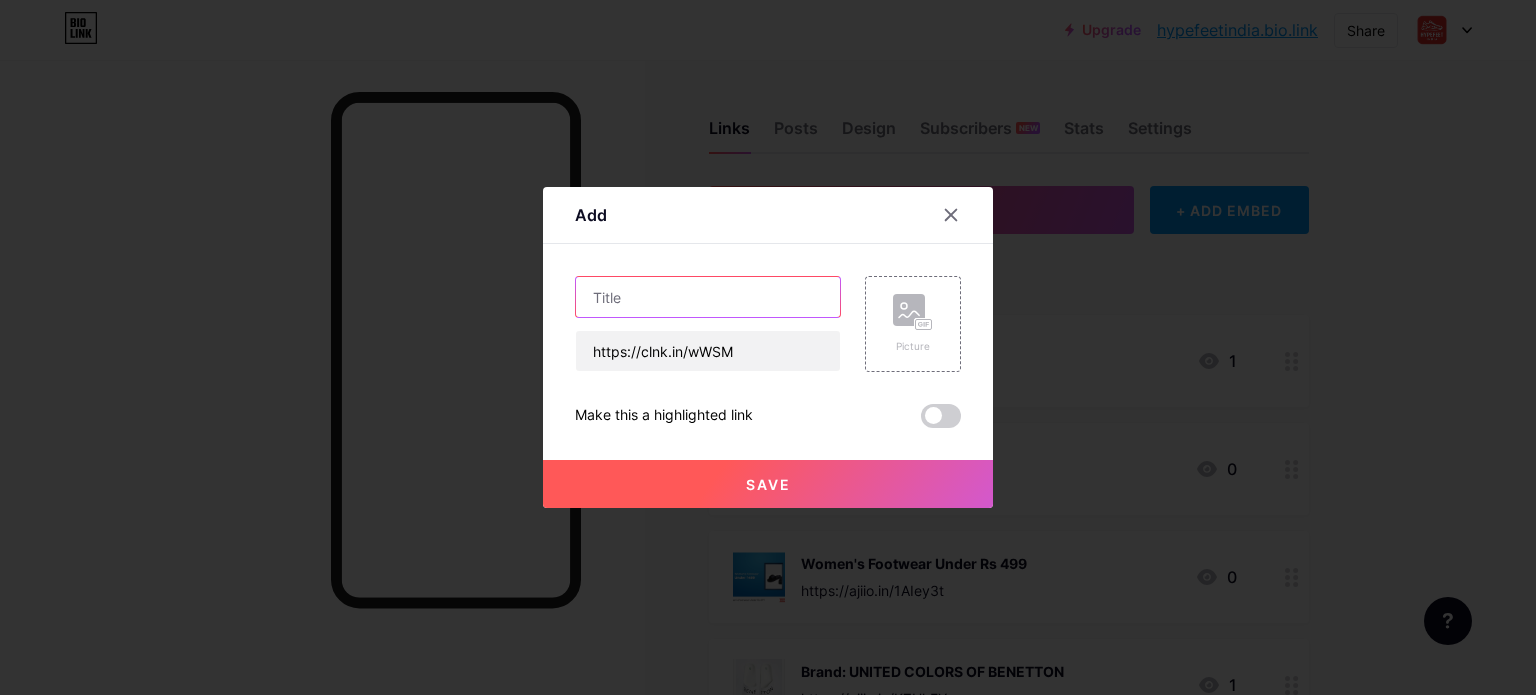 click at bounding box center (708, 297) 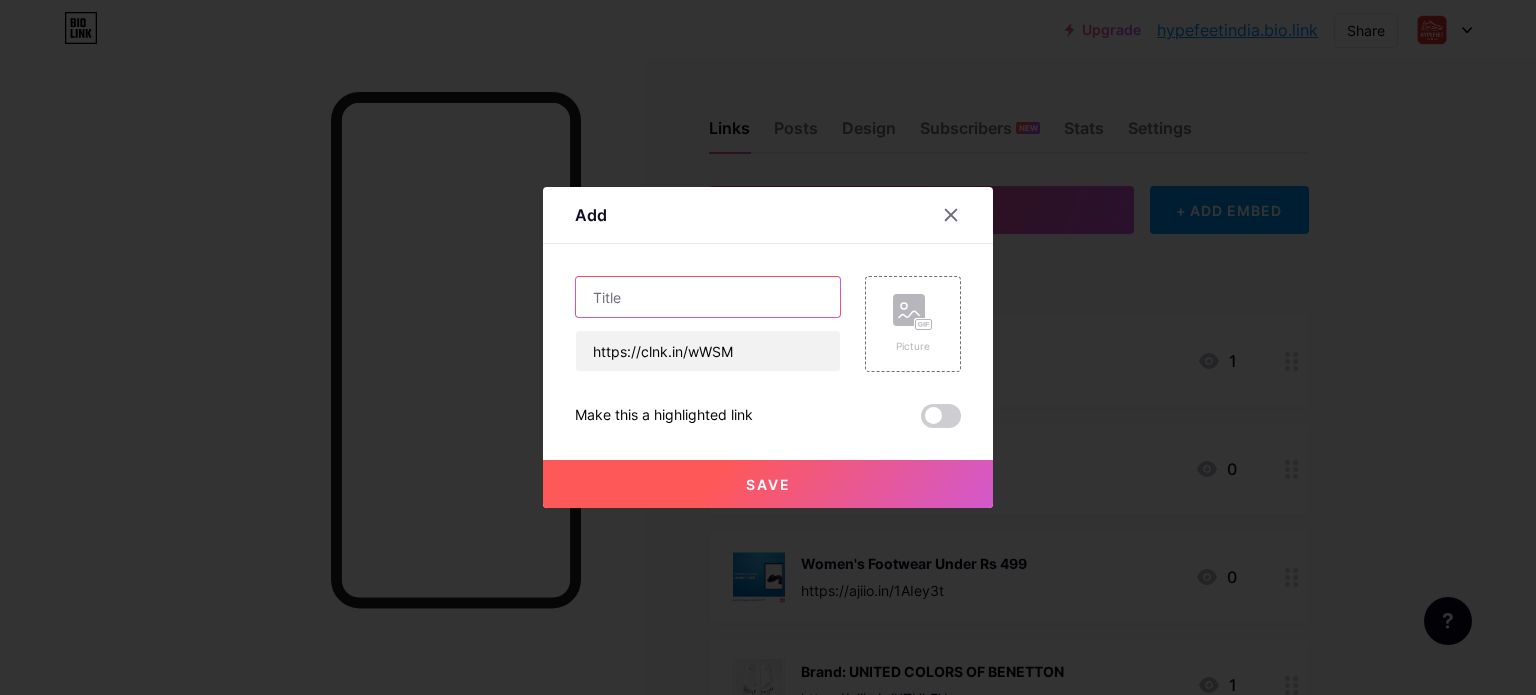 paste on "Women • Sportswear Lightblaze Shoes Price ₹9 999.00 MRP in Indian currency per pair Inclusive of all taxes" 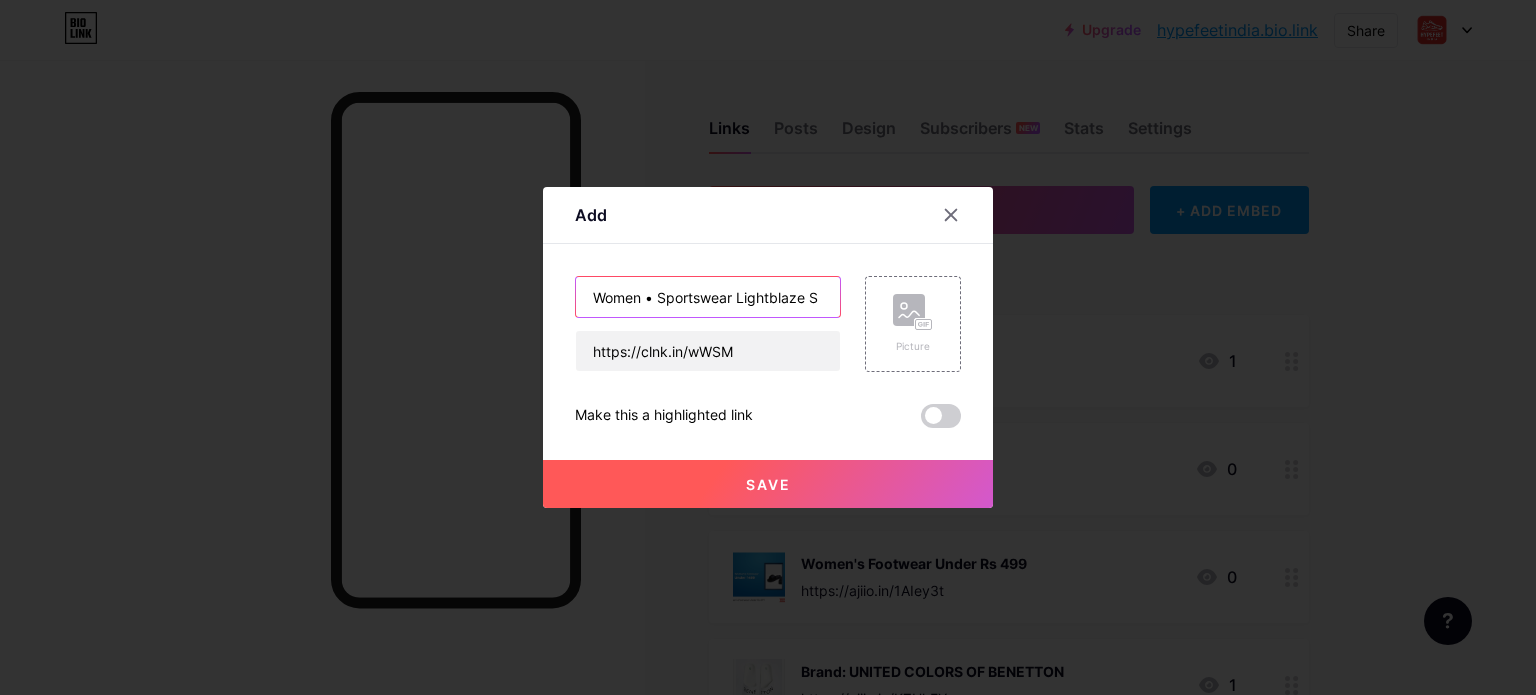 scroll, scrollTop: 0, scrollLeft: 0, axis: both 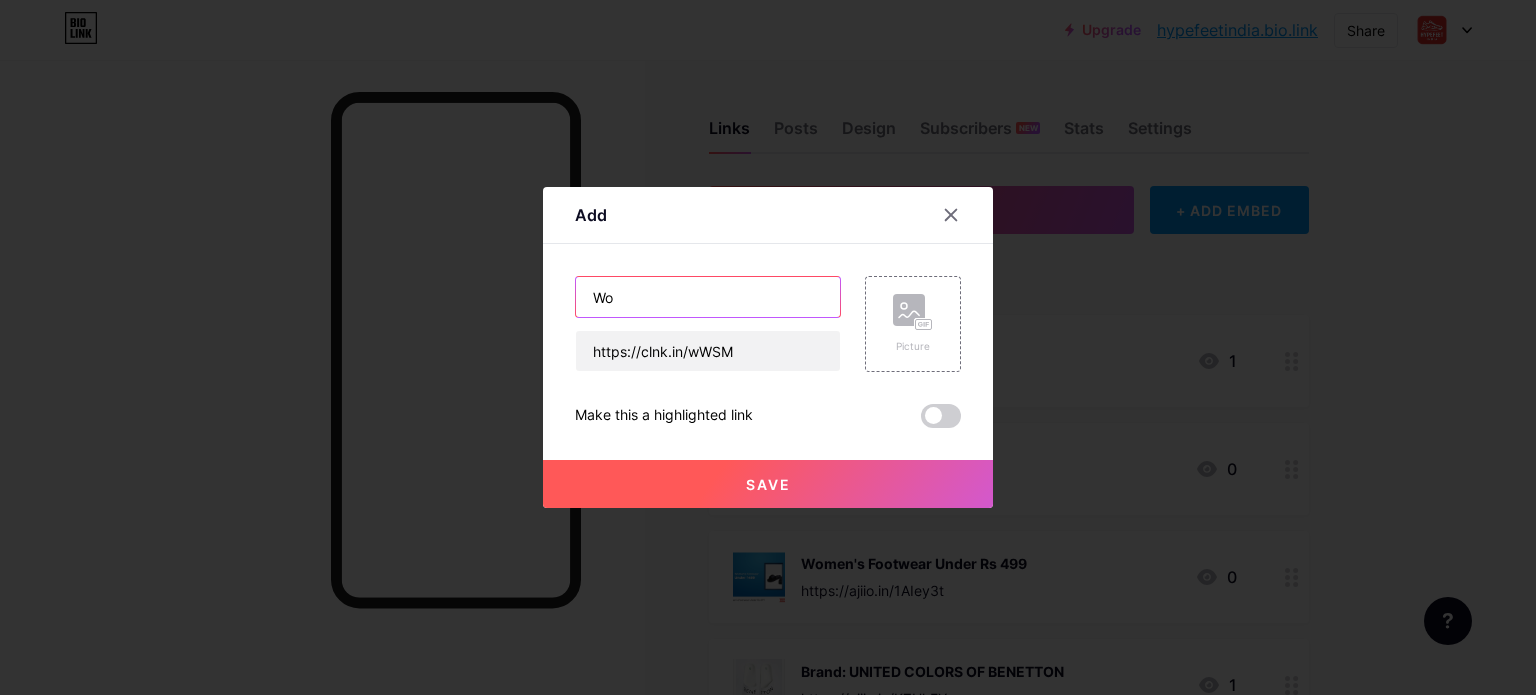 type on "W" 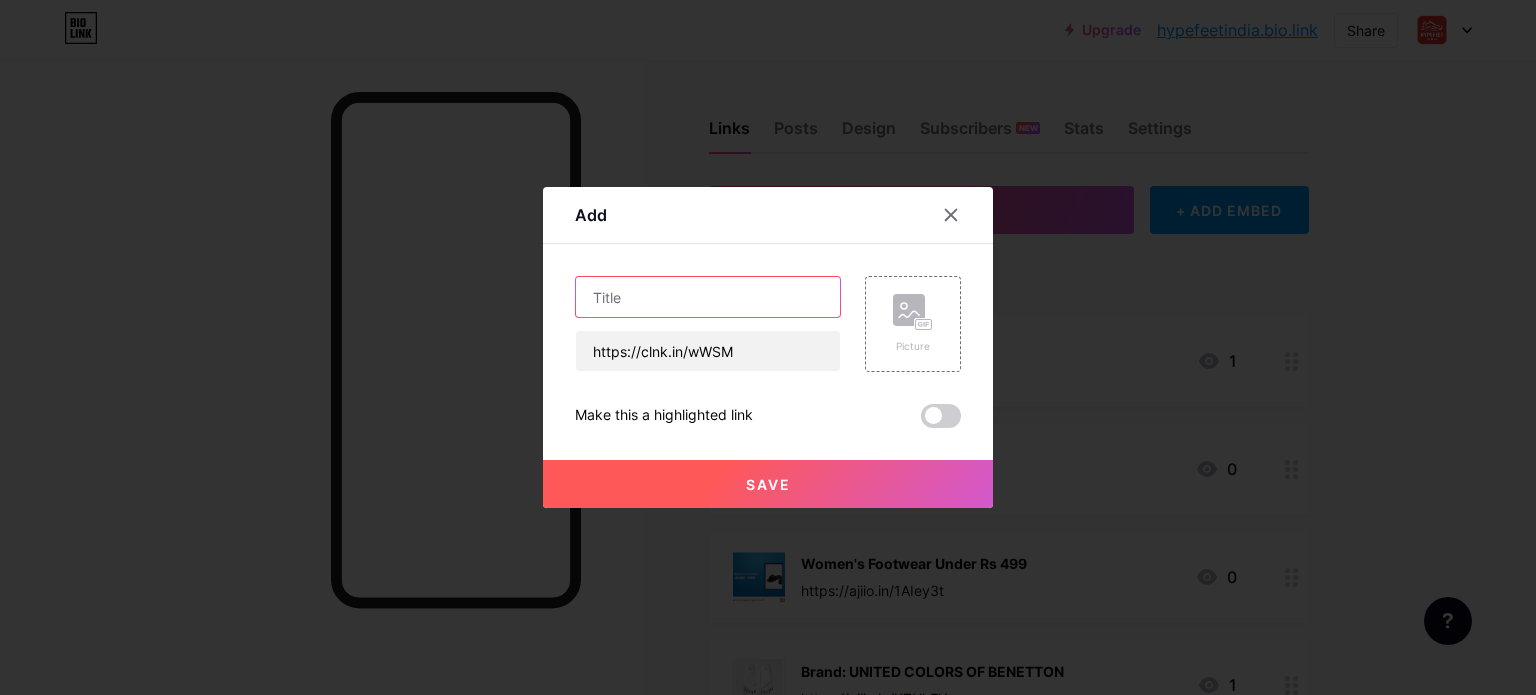paste on "Women • Sportswear Lightblaze Shoes Price ₹9 999.00 MRP in Indian currency per pair Inclusive of all taxes" 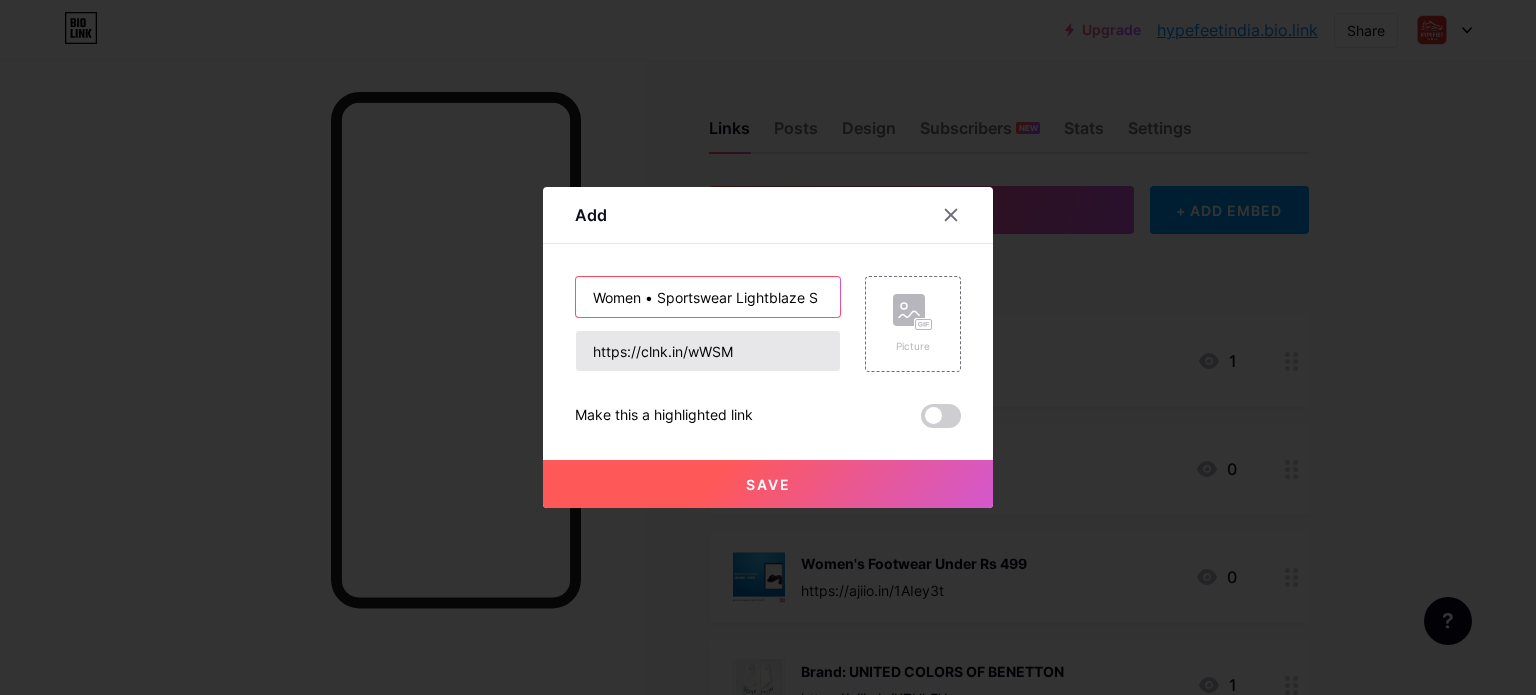 scroll, scrollTop: 0, scrollLeft: 0, axis: both 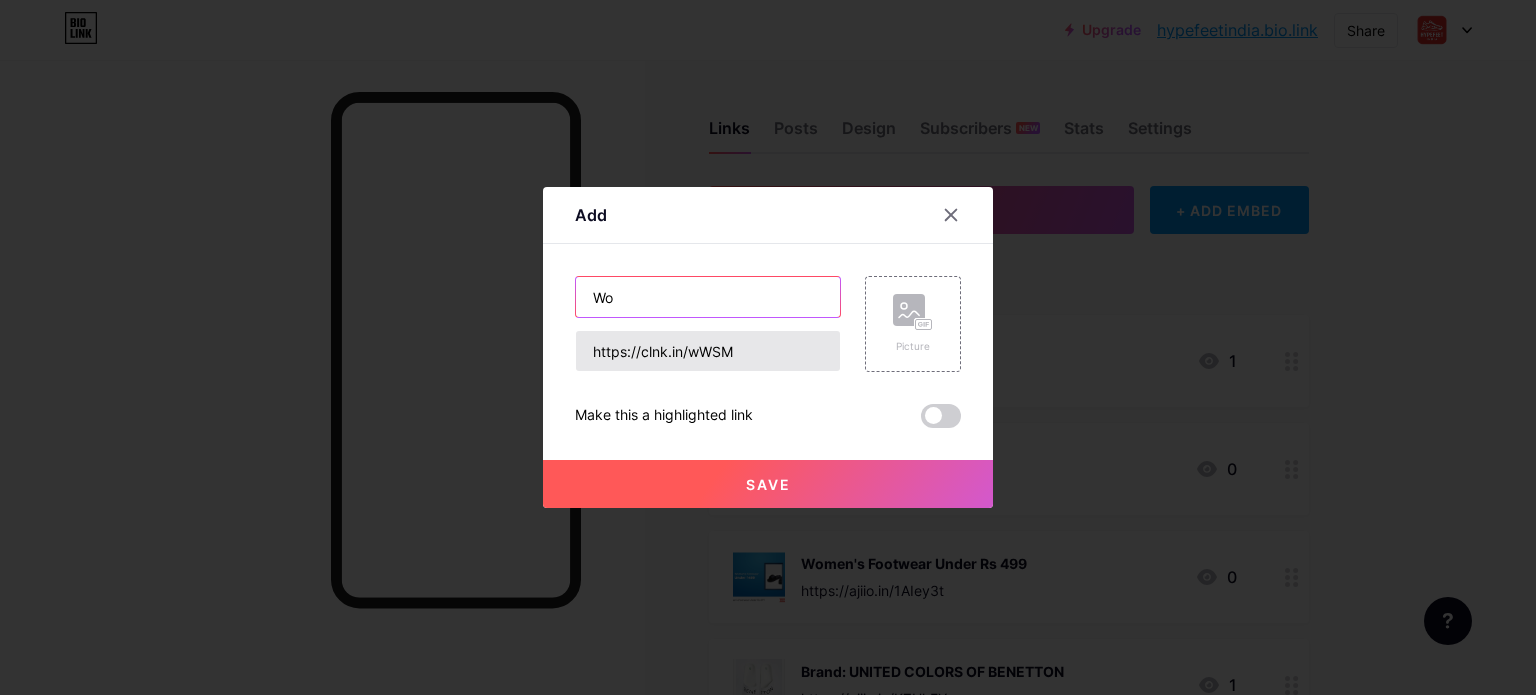 type on "W" 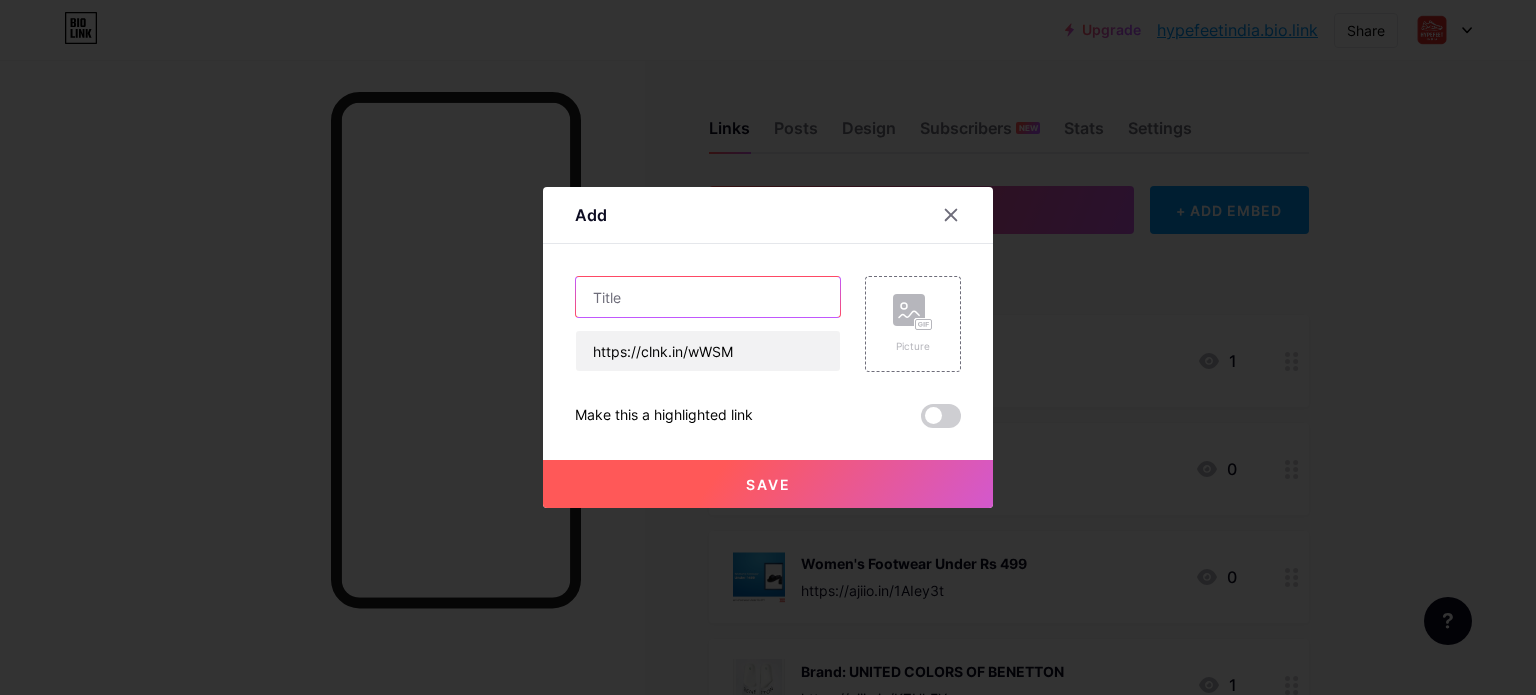 click at bounding box center [708, 297] 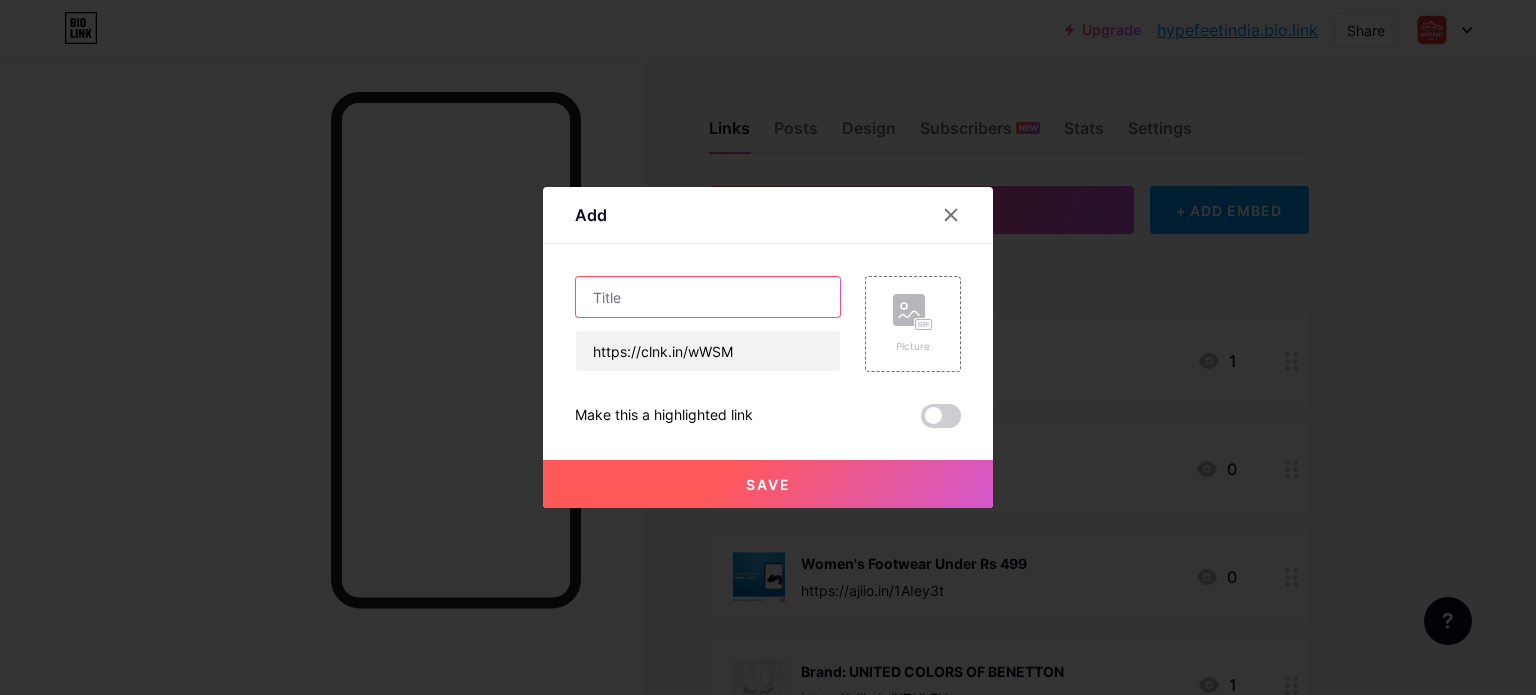 paste on "Women • Sportswear Lightblaze Shoes" 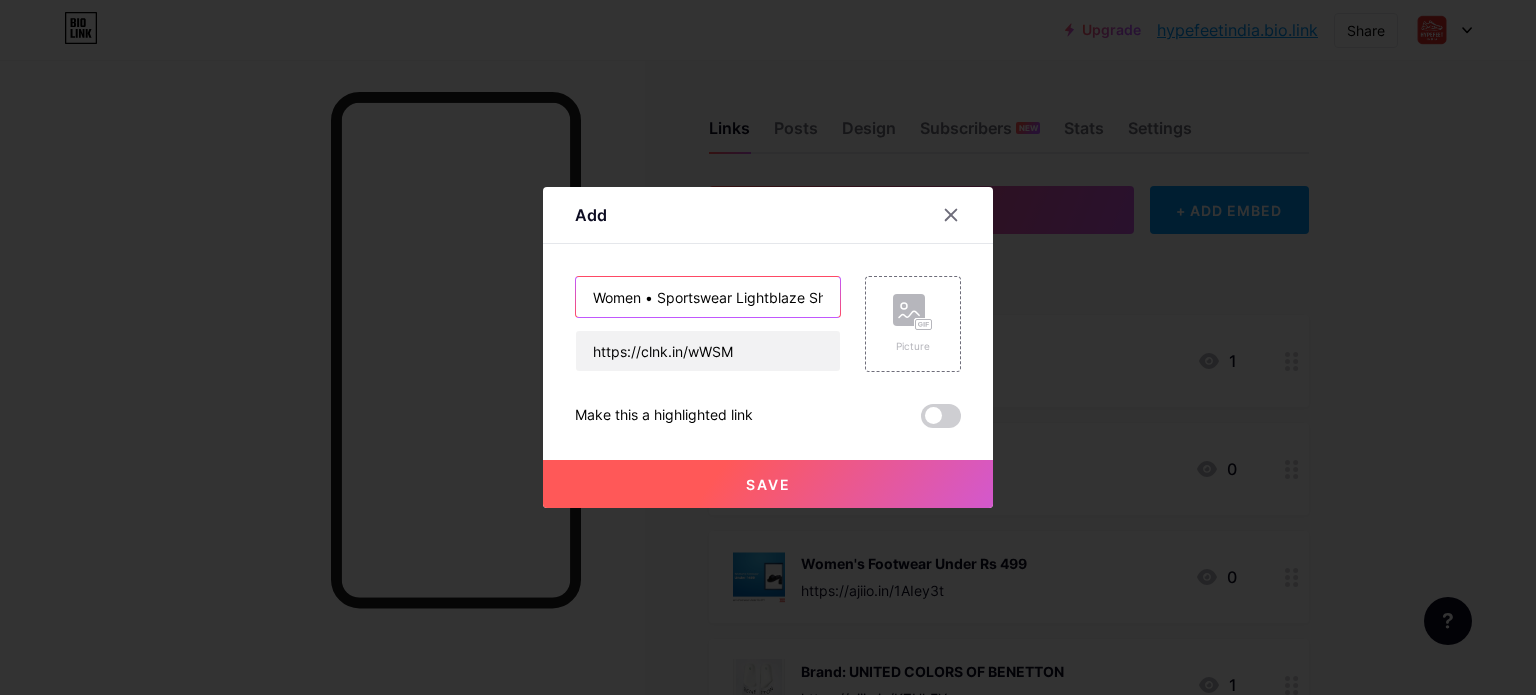scroll, scrollTop: 0, scrollLeft: 28, axis: horizontal 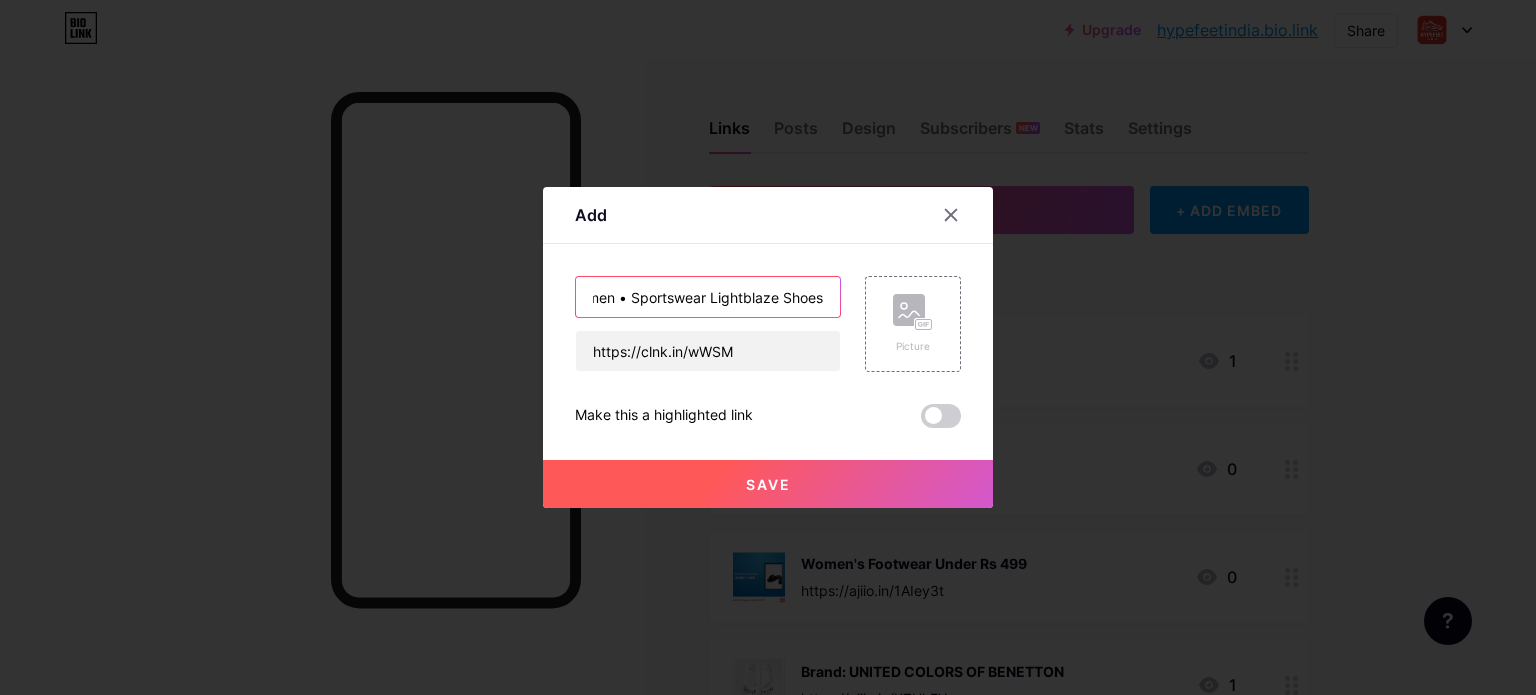 click on "Women • Sportswear Lightblaze Shoes" at bounding box center [708, 297] 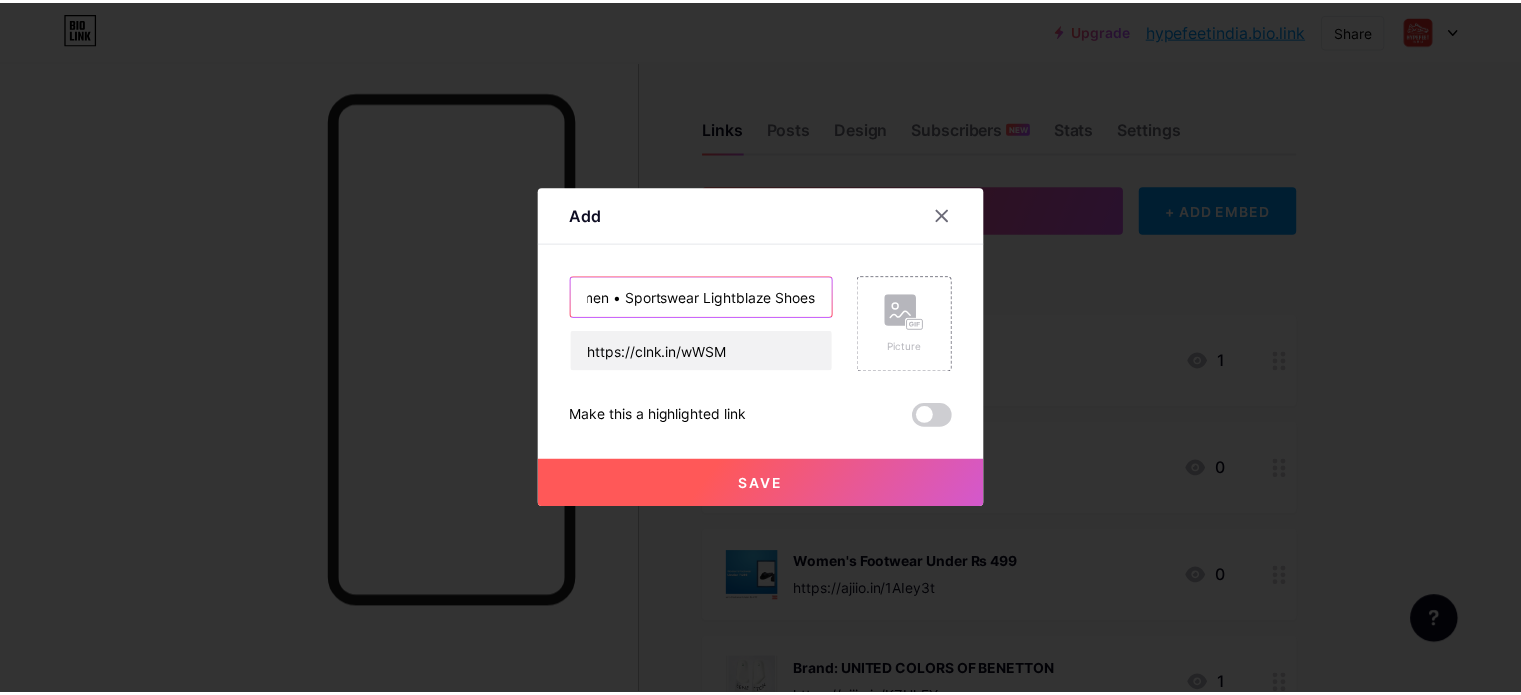 scroll, scrollTop: 0, scrollLeft: 0, axis: both 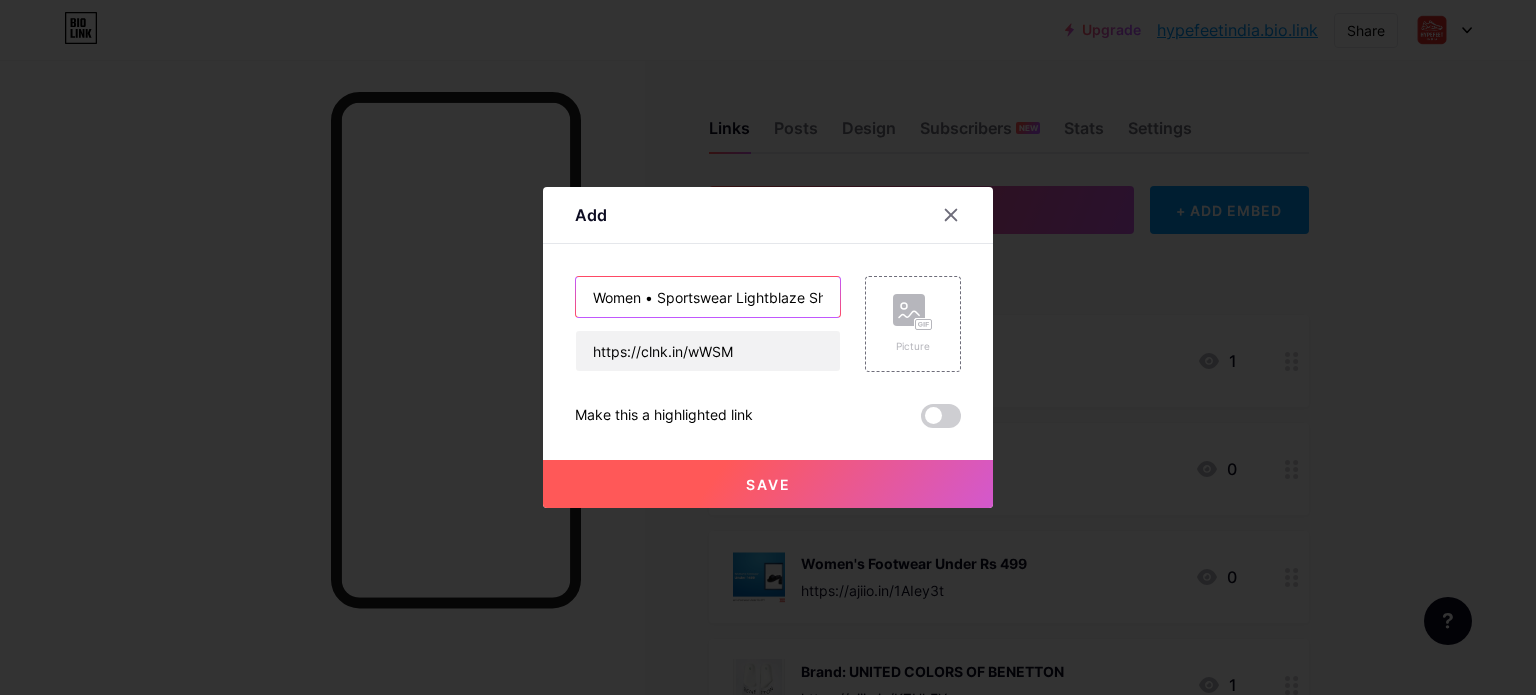 drag, startPoint x: 815, startPoint y: 296, endPoint x: 583, endPoint y: 297, distance: 232.00215 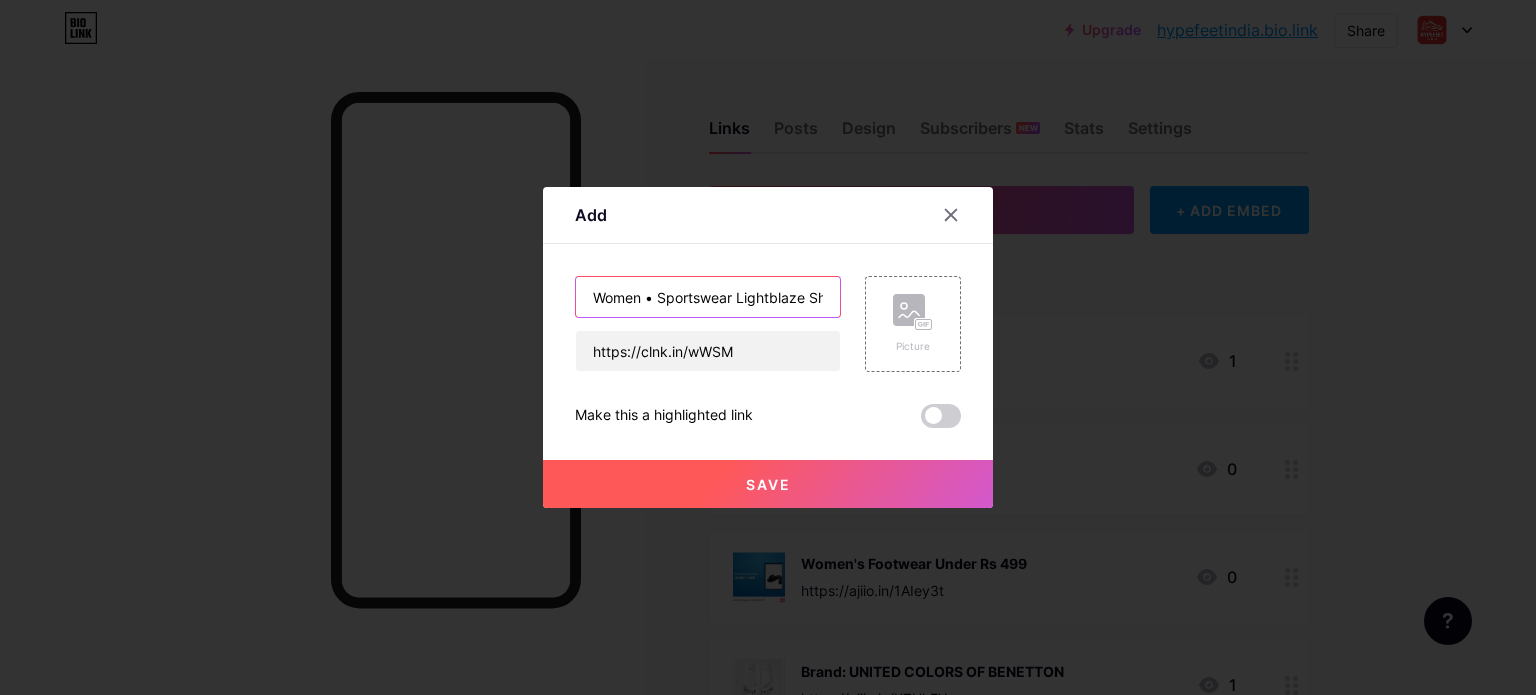 click on "Women • Sportswear Lightblaze Shoes" at bounding box center (708, 297) 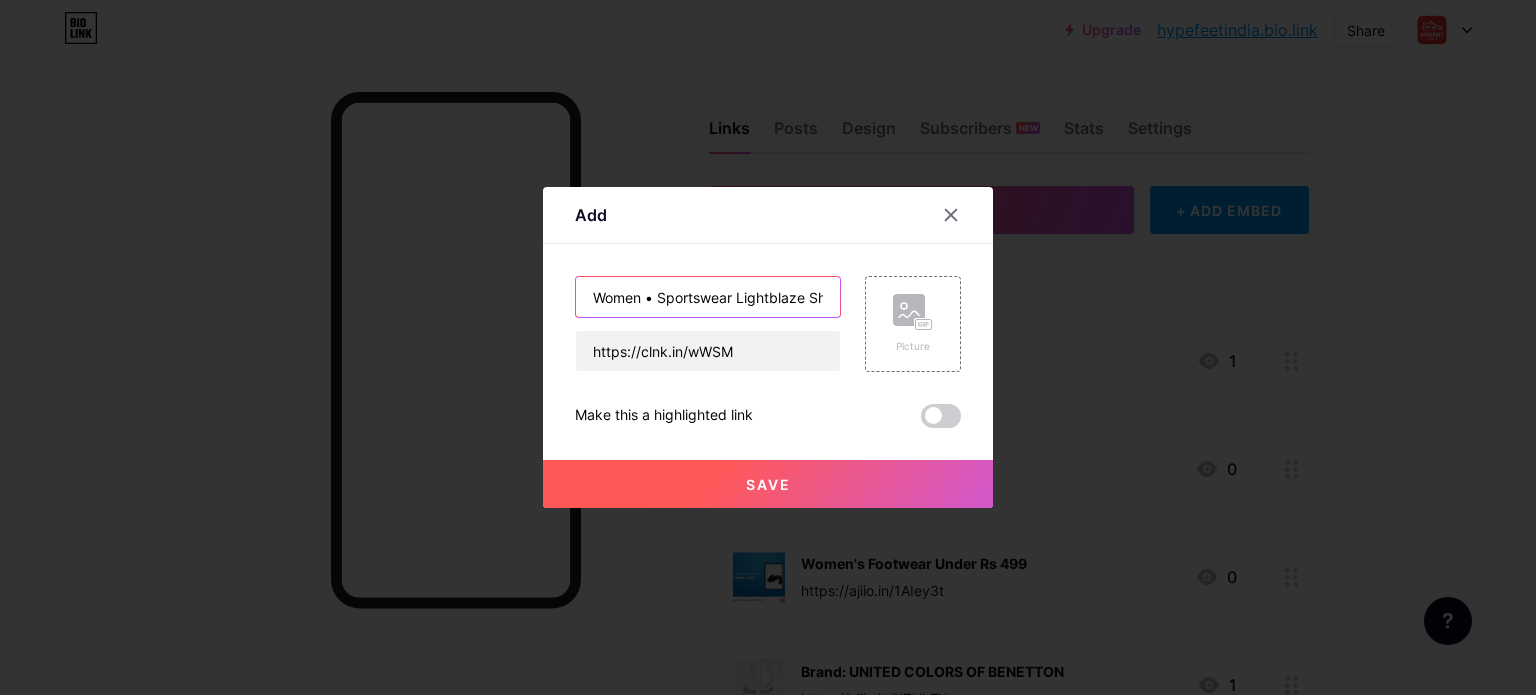 type on "Women • Sportswear Lightblaze Shoes" 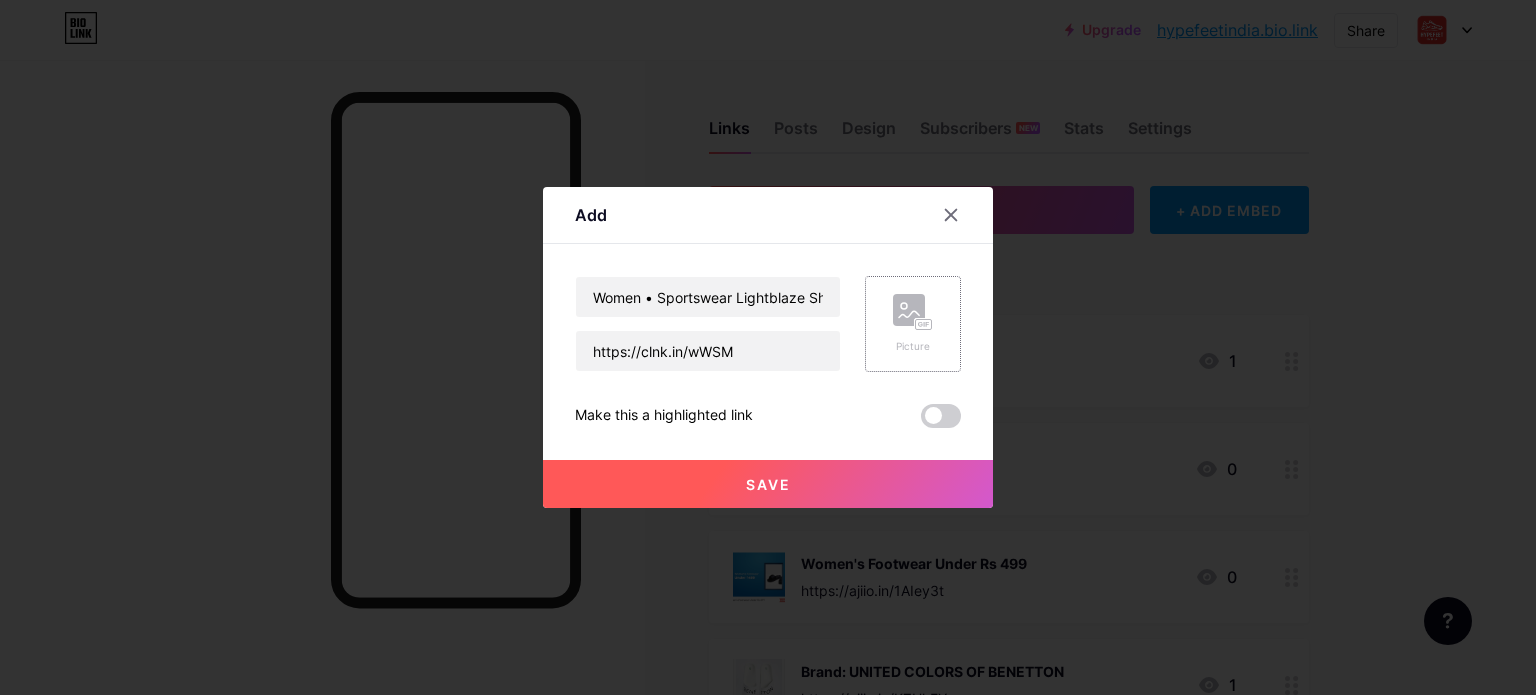 click 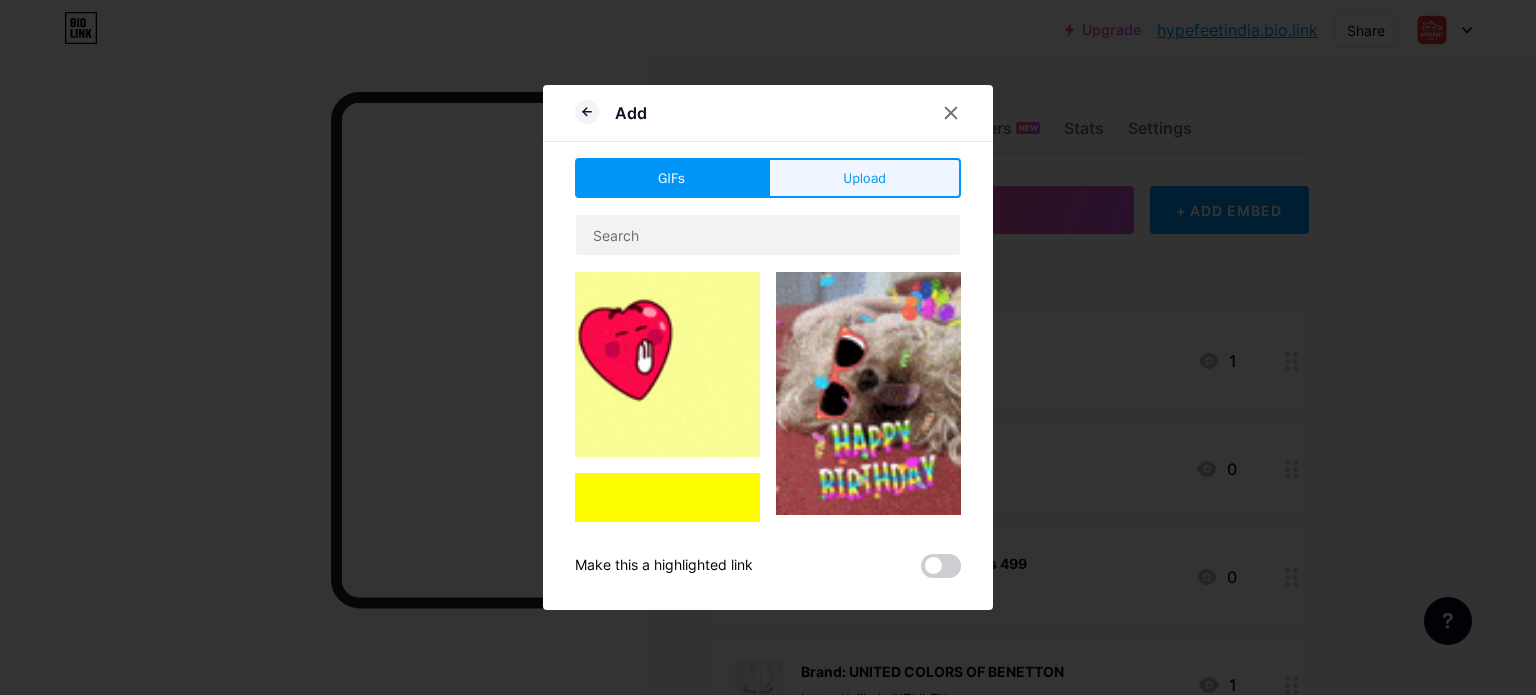 click on "Upload" at bounding box center (864, 178) 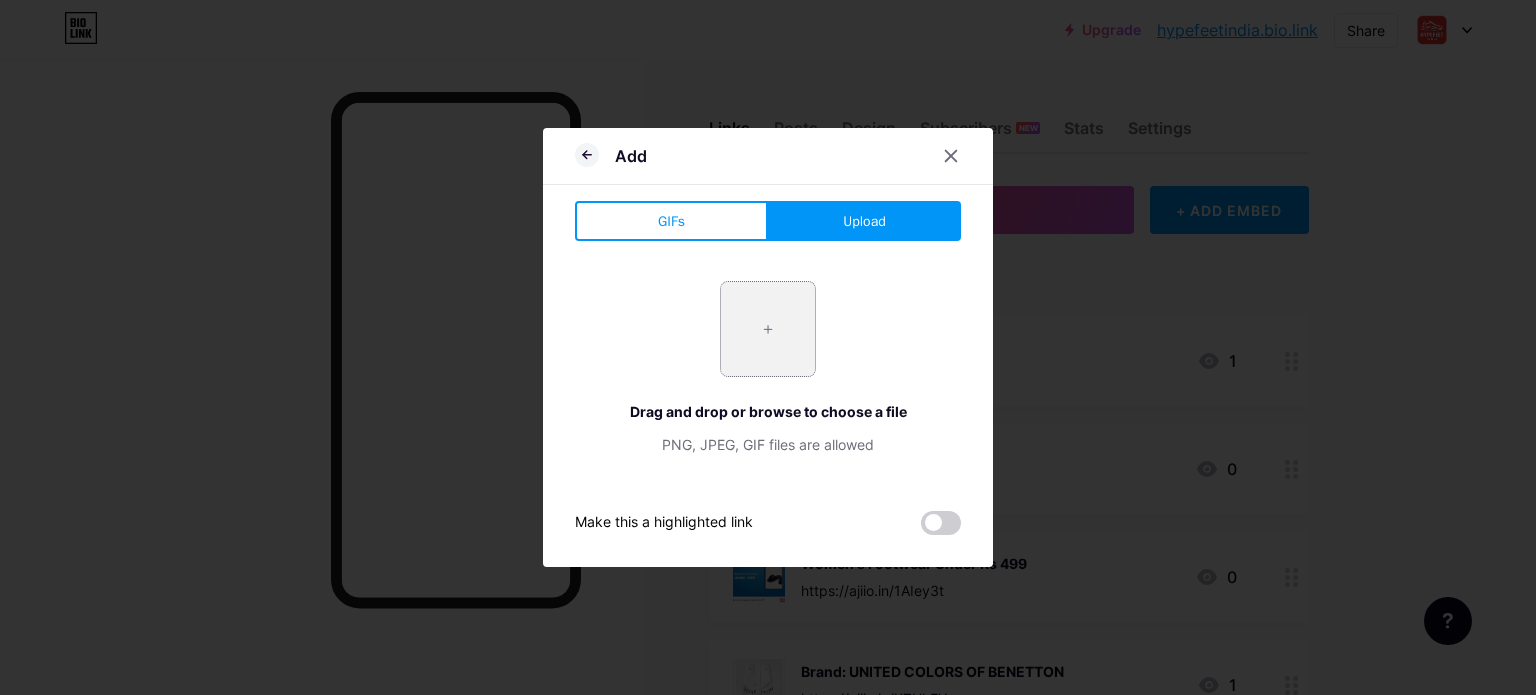 click at bounding box center (768, 329) 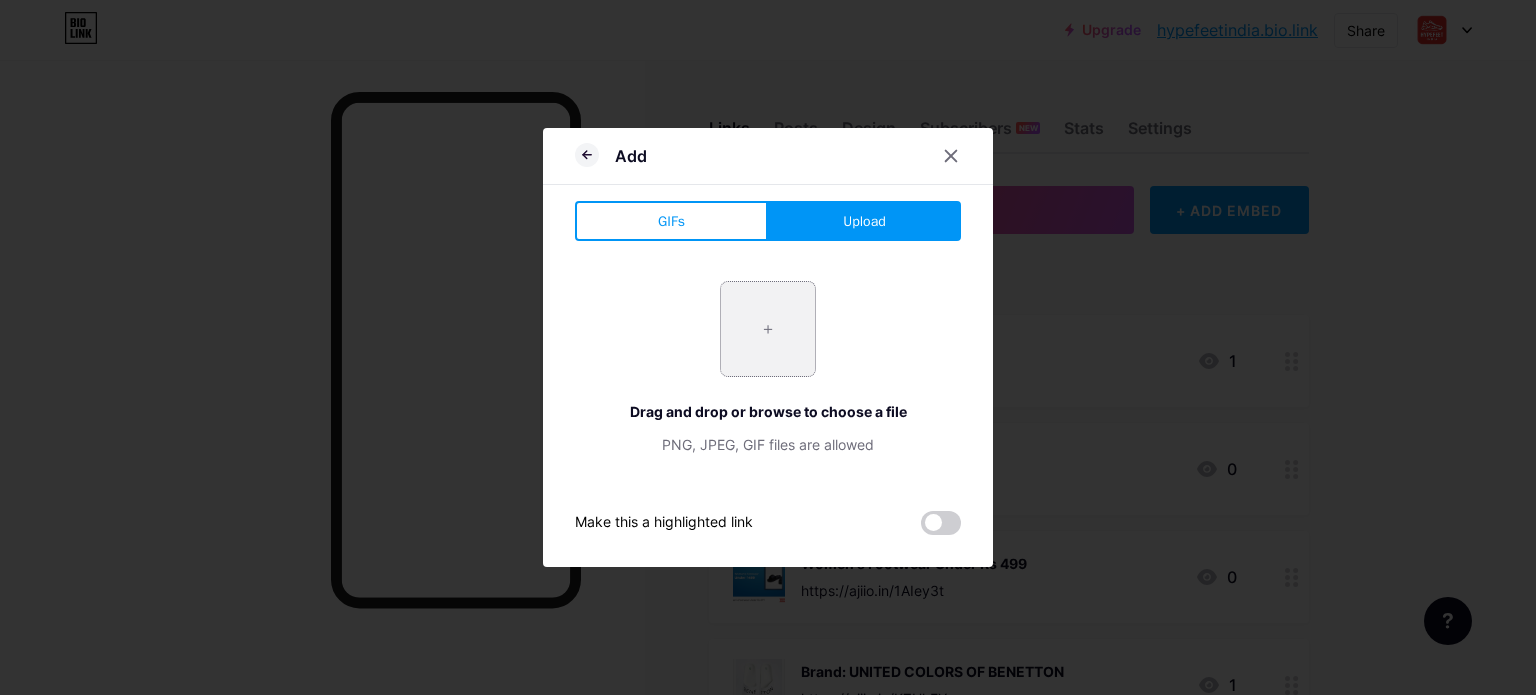 type on "C:\fakepath\Lightblaze_Shoes_White_JS4256_HM4_hover.avif" 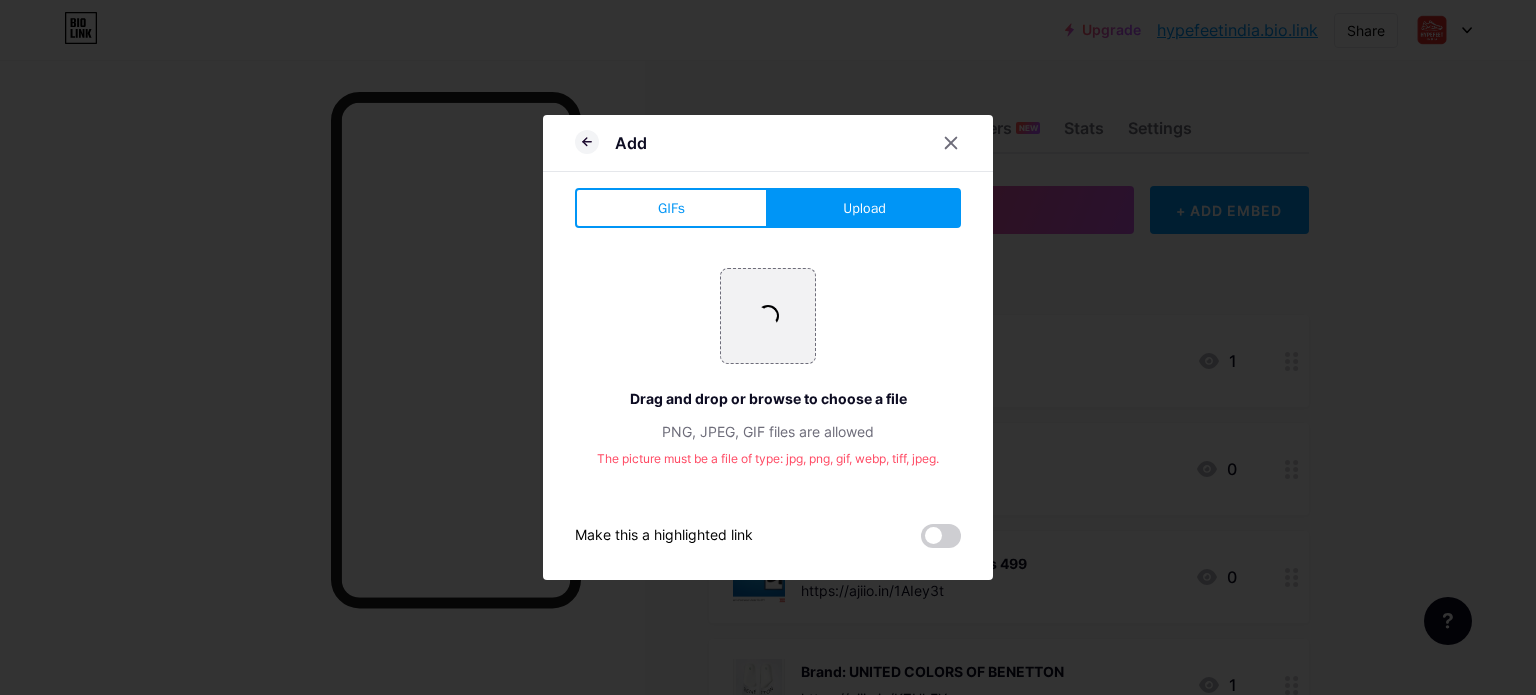 click at bounding box center (941, 536) 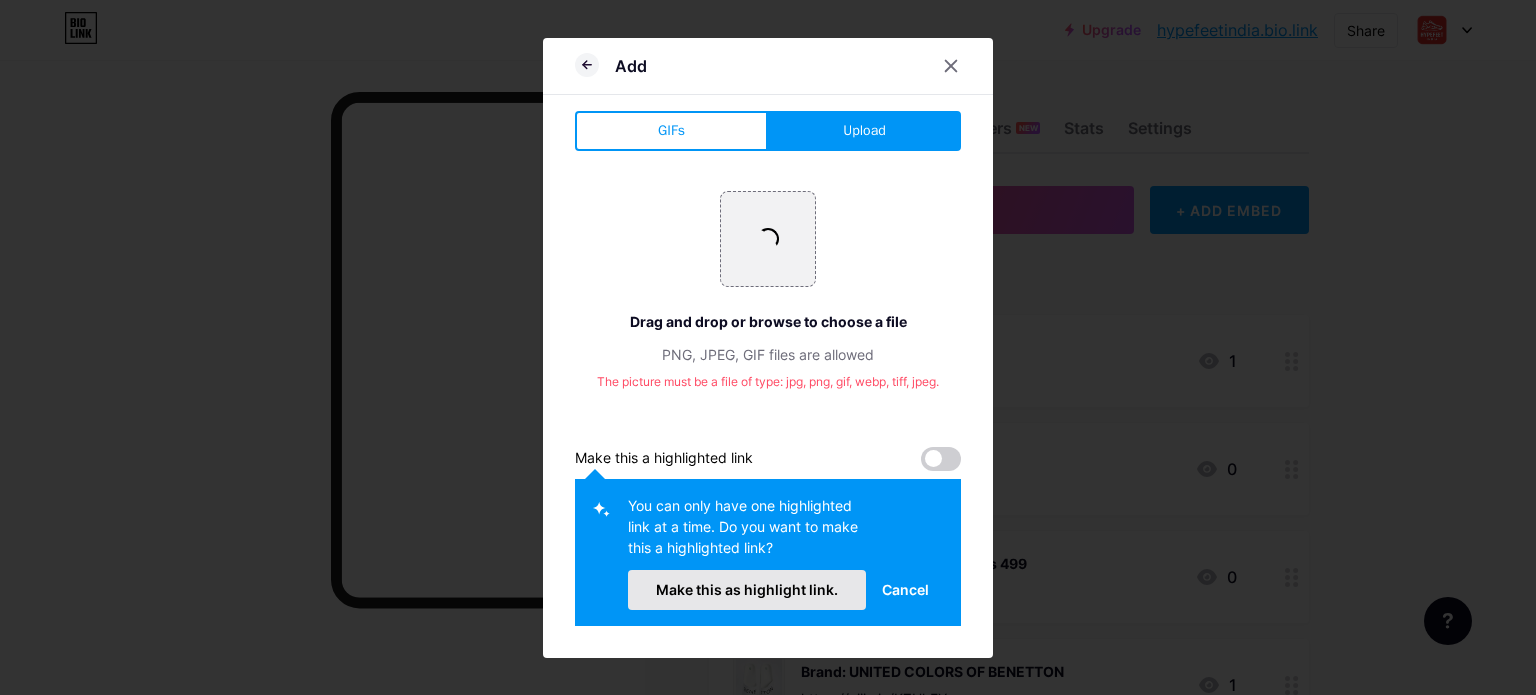click on "Make this as highlight link." at bounding box center (747, 589) 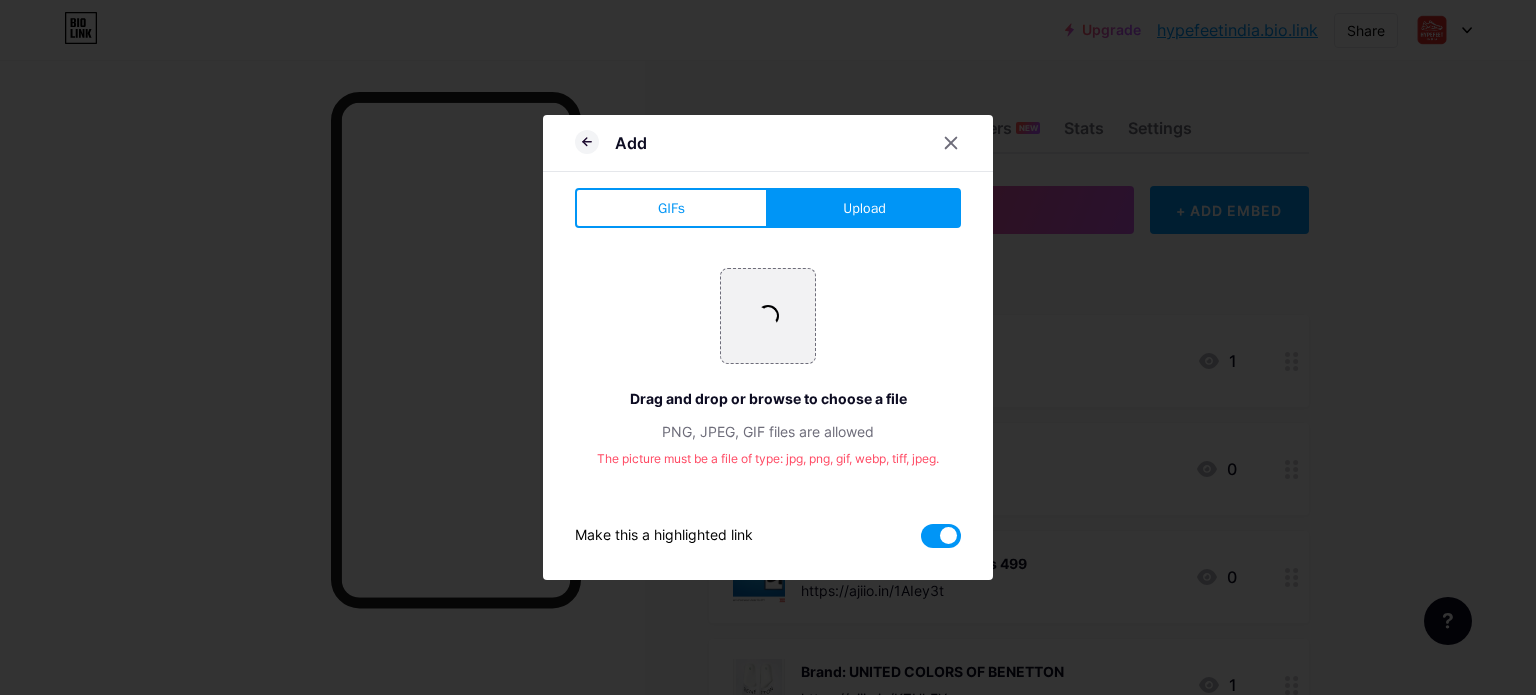 click at bounding box center (941, 536) 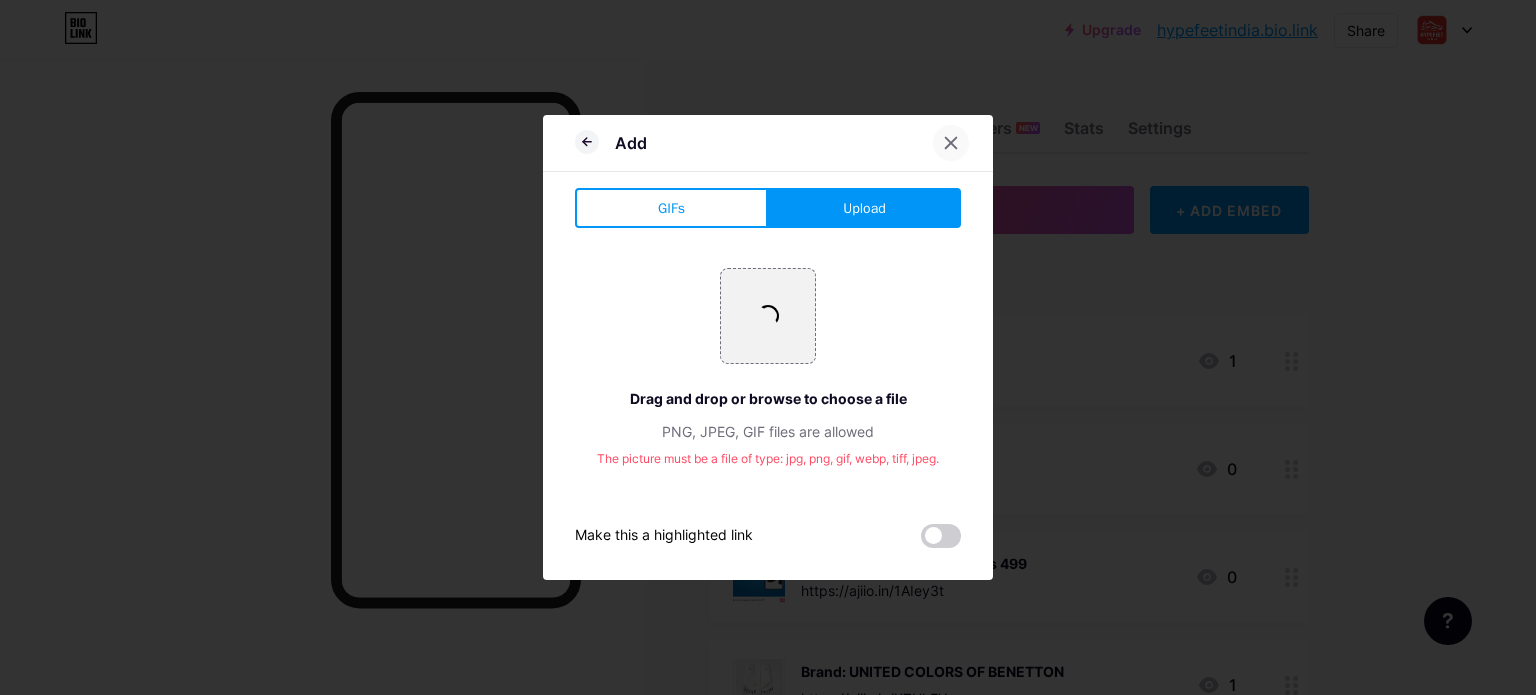click 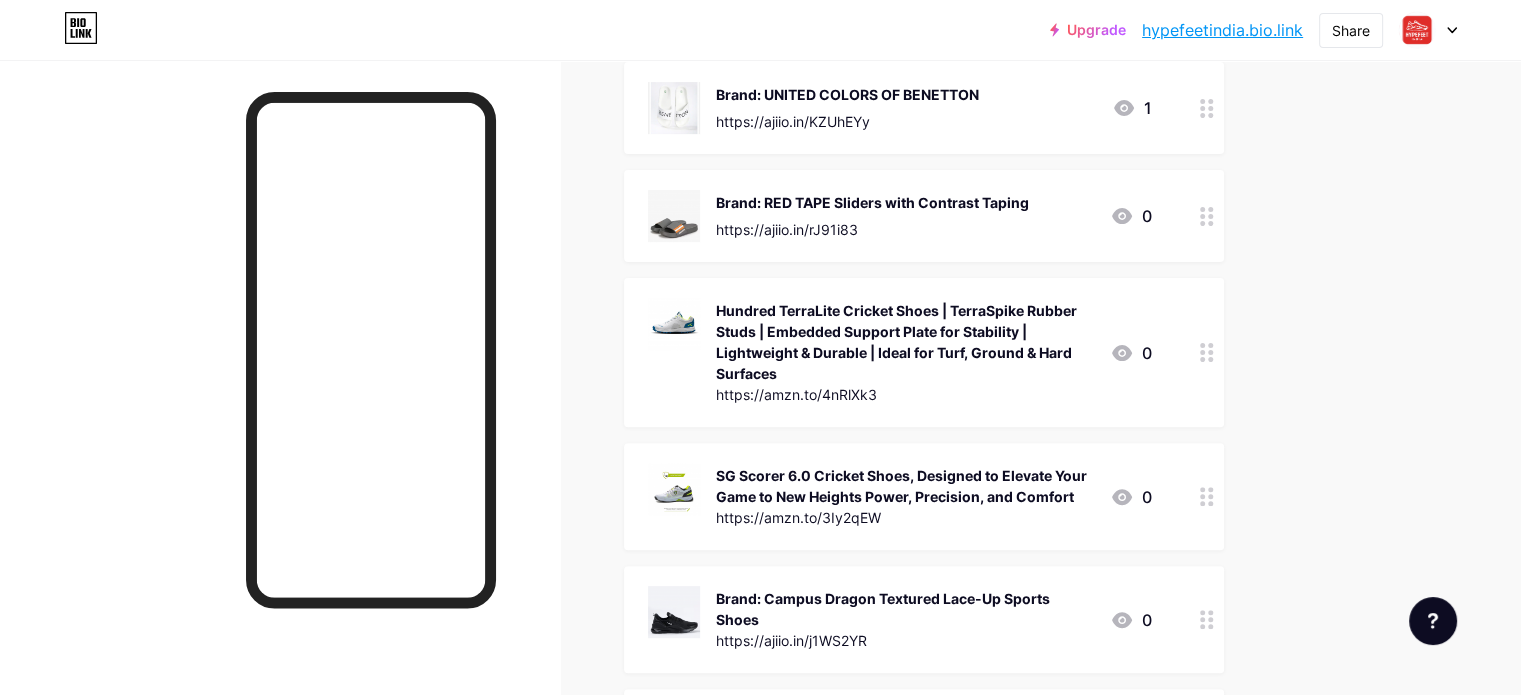 scroll, scrollTop: 0, scrollLeft: 0, axis: both 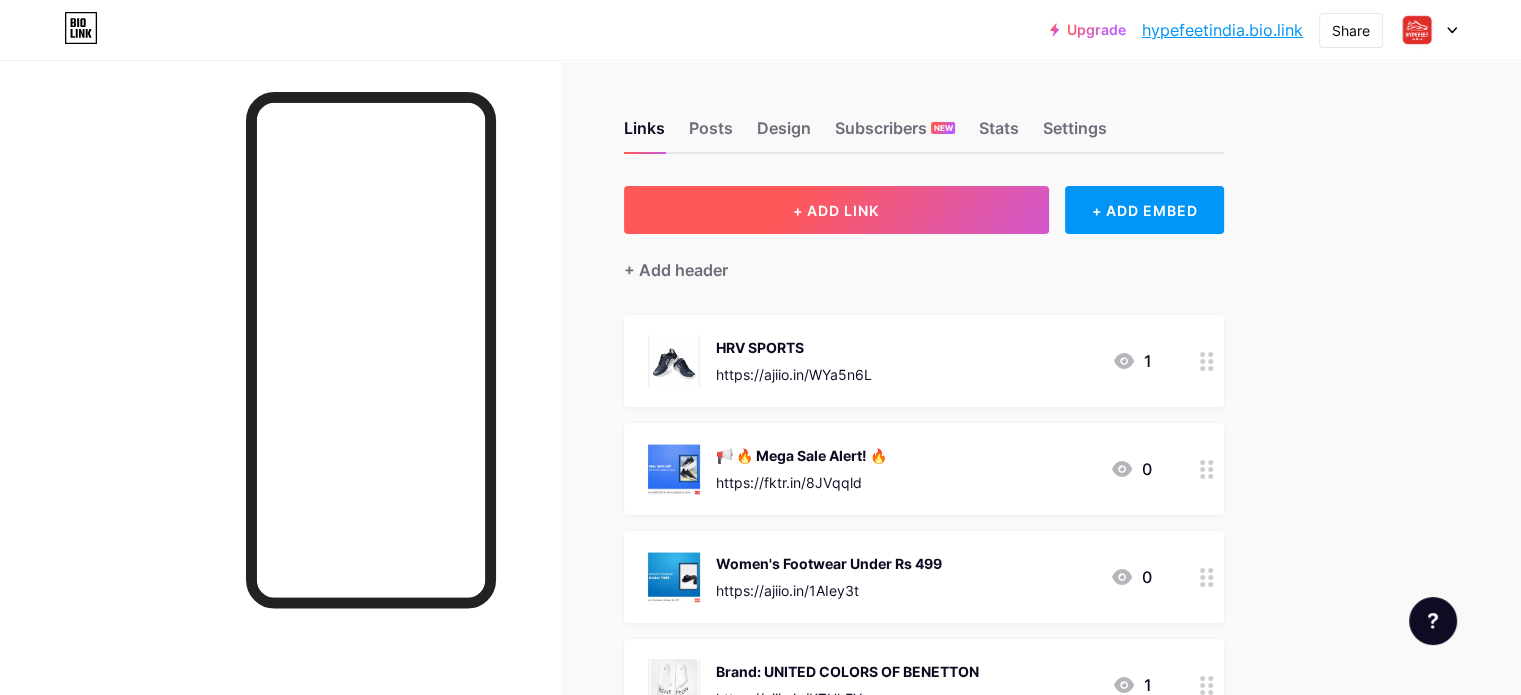 click on "+ ADD LINK" at bounding box center (836, 210) 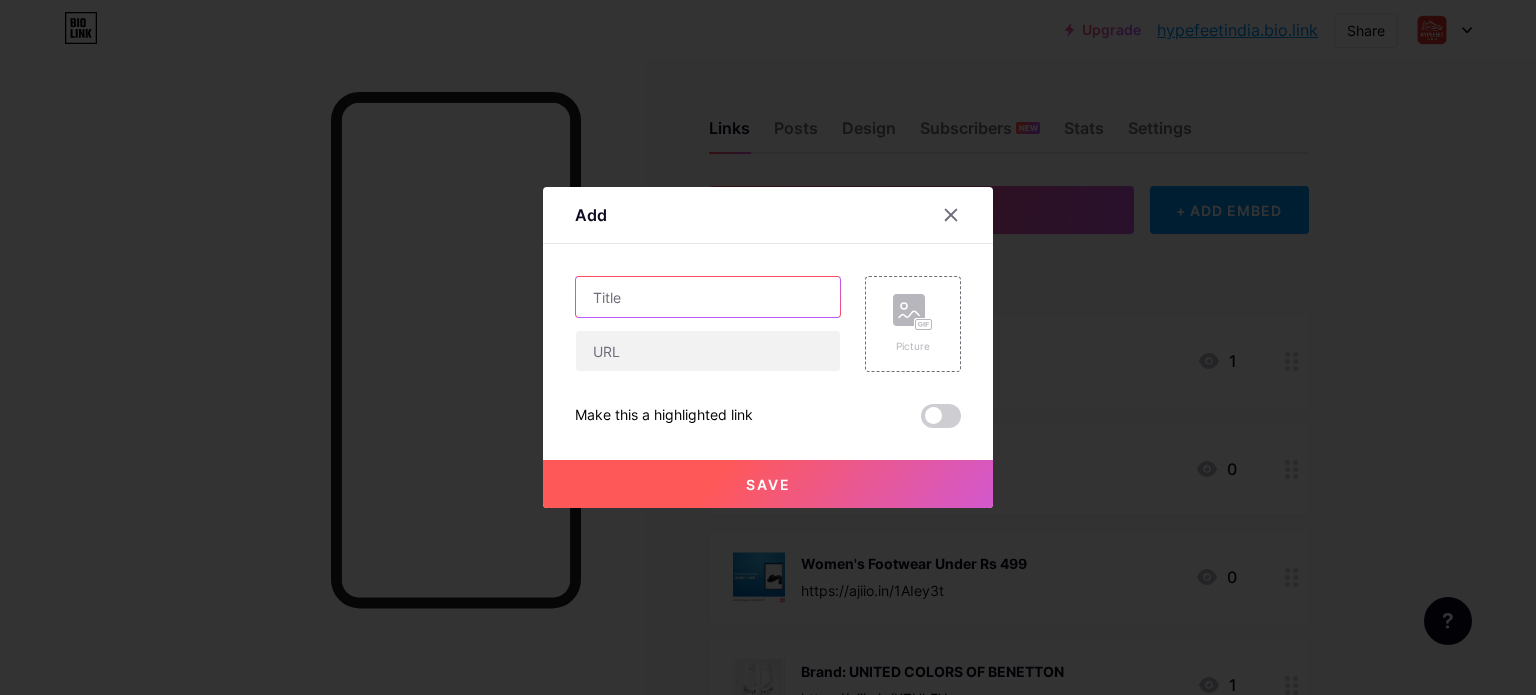 click at bounding box center [708, 297] 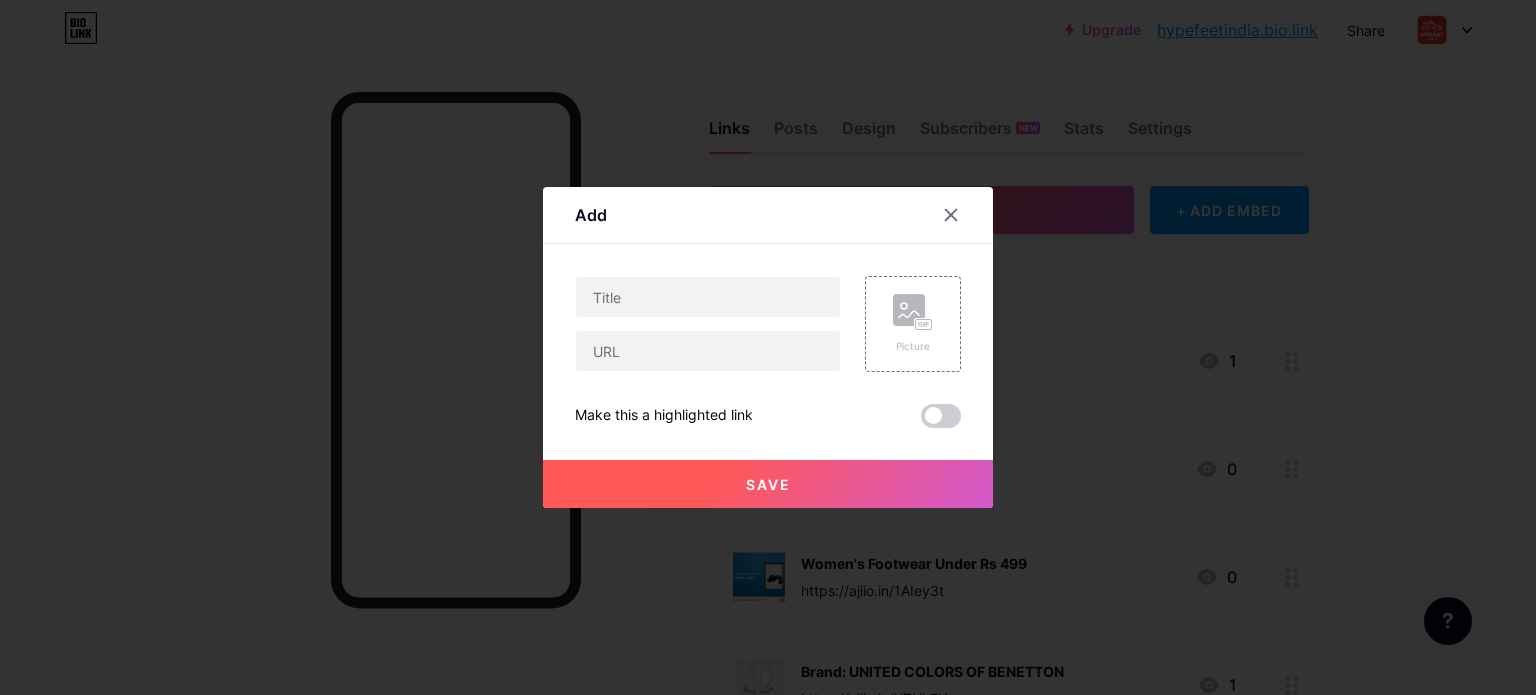 drag, startPoint x: 688, startPoint y: 295, endPoint x: 945, endPoint y: 216, distance: 268.868 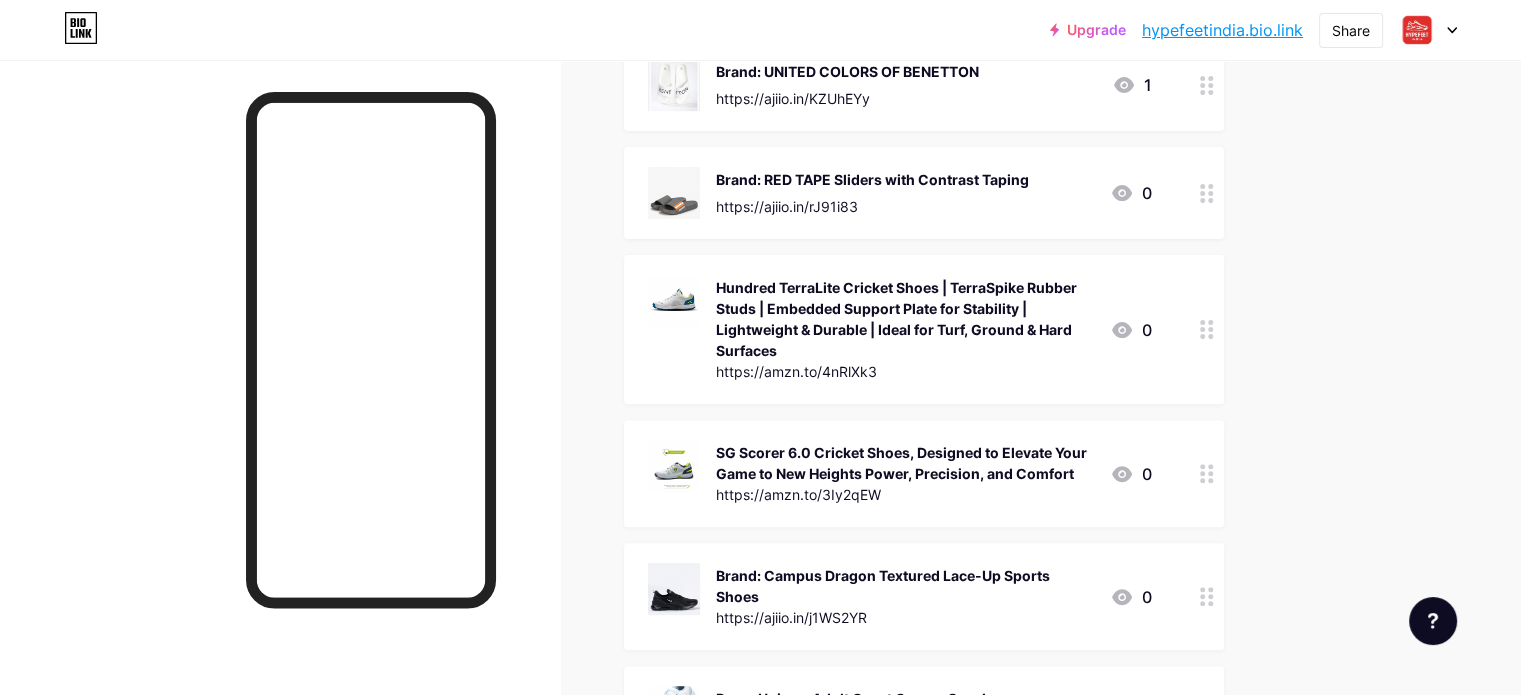 scroll, scrollTop: 0, scrollLeft: 0, axis: both 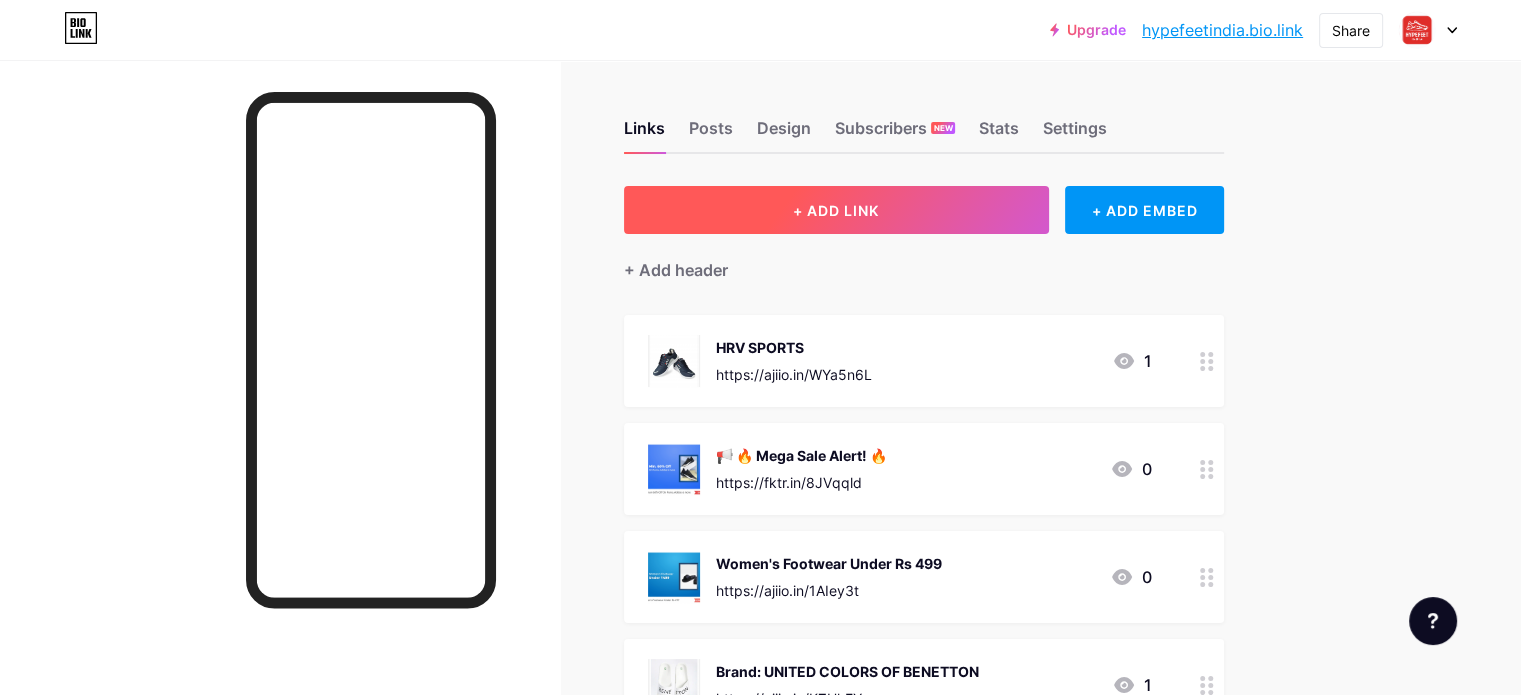click on "+ ADD LINK" at bounding box center (836, 210) 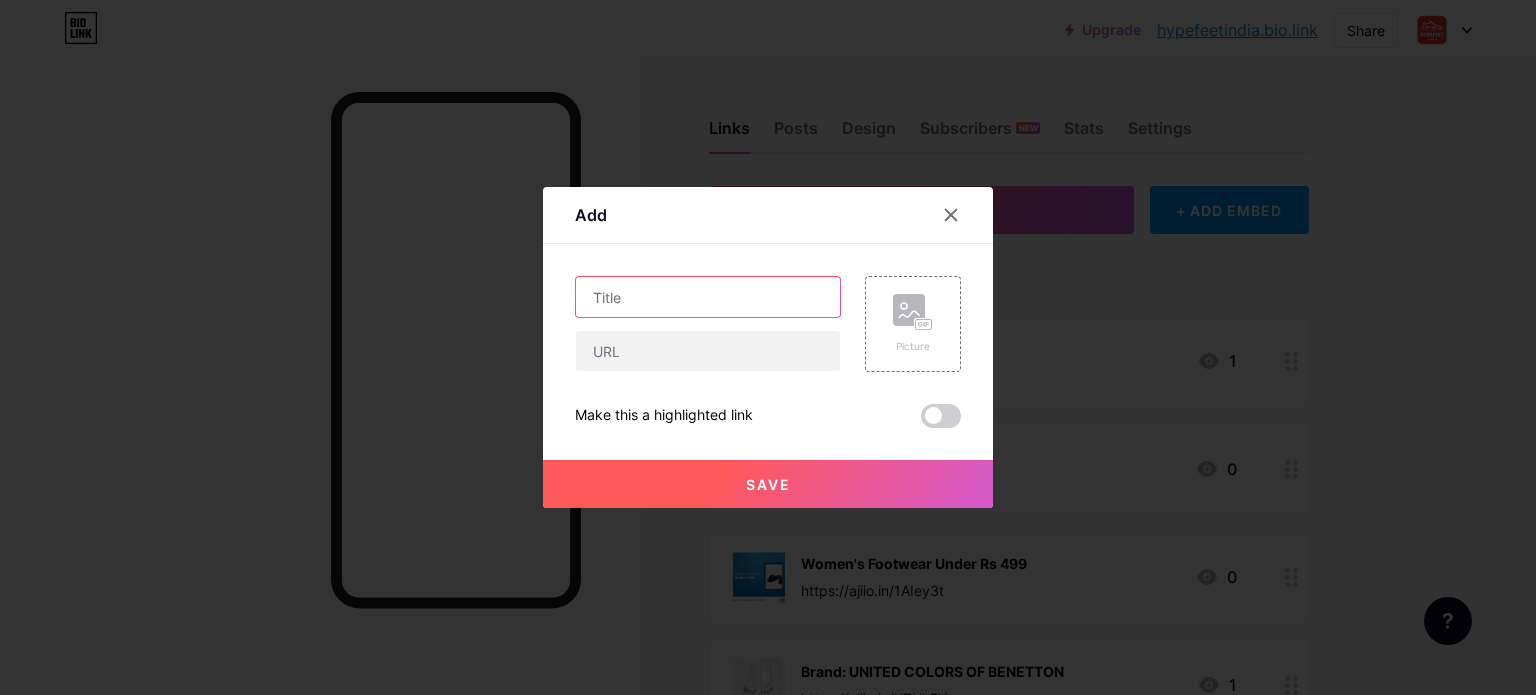 click at bounding box center (708, 297) 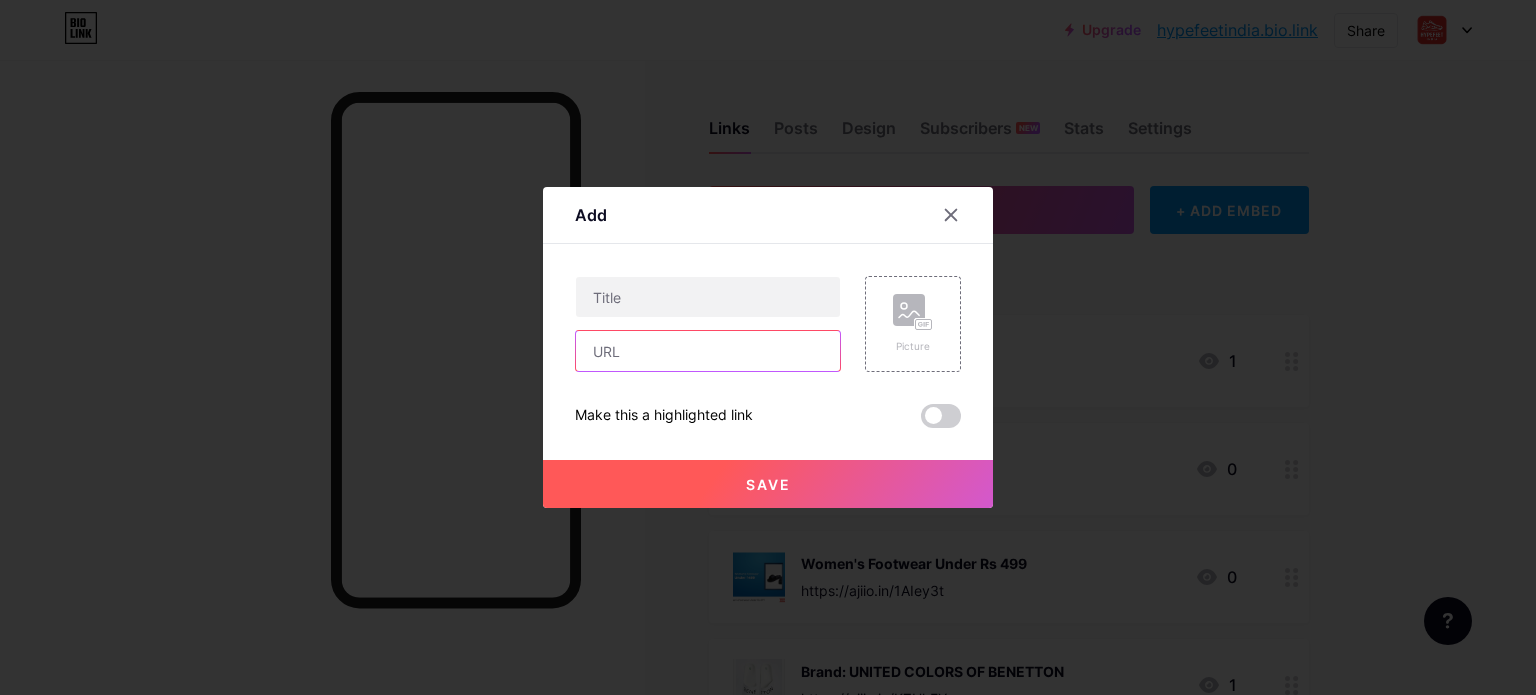 click at bounding box center (708, 351) 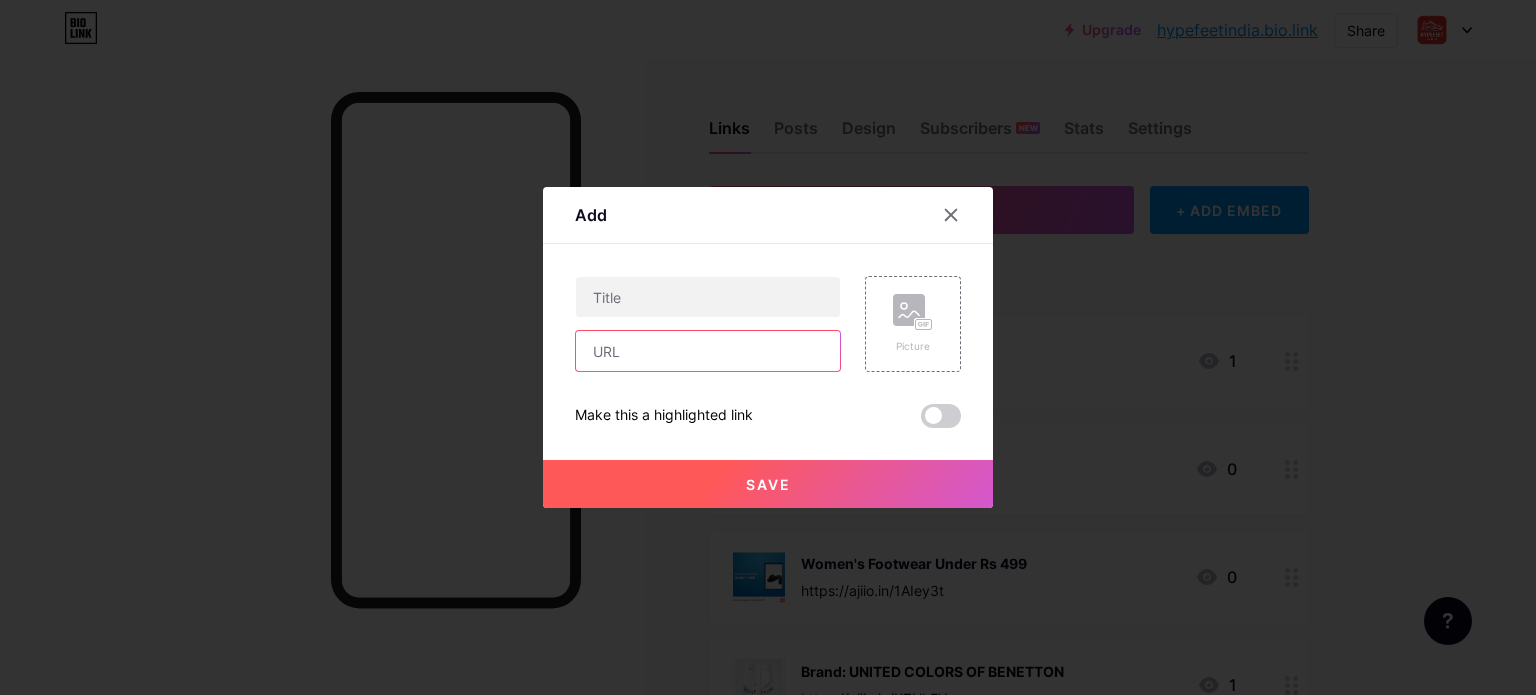 paste on "https://clnk.in/wWSM" 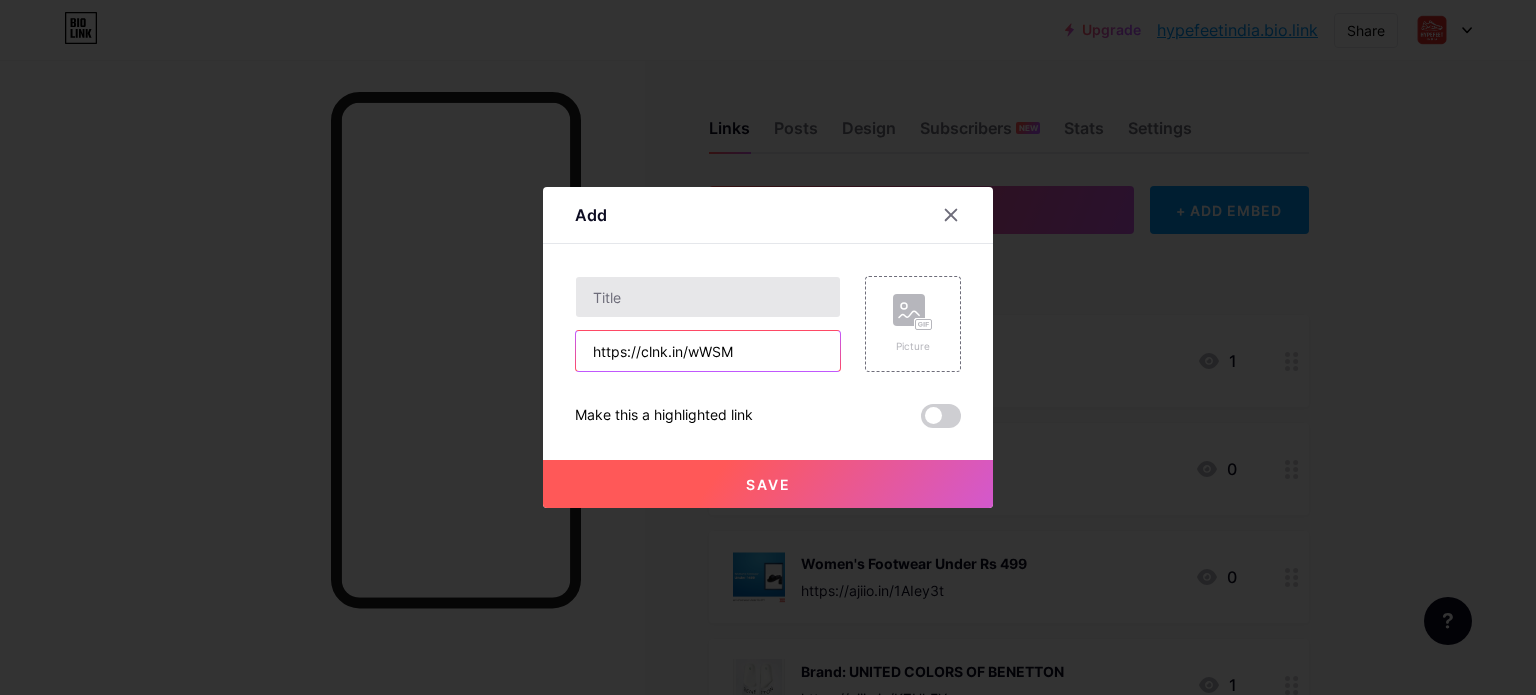 type on "https://clnk.in/wWSM" 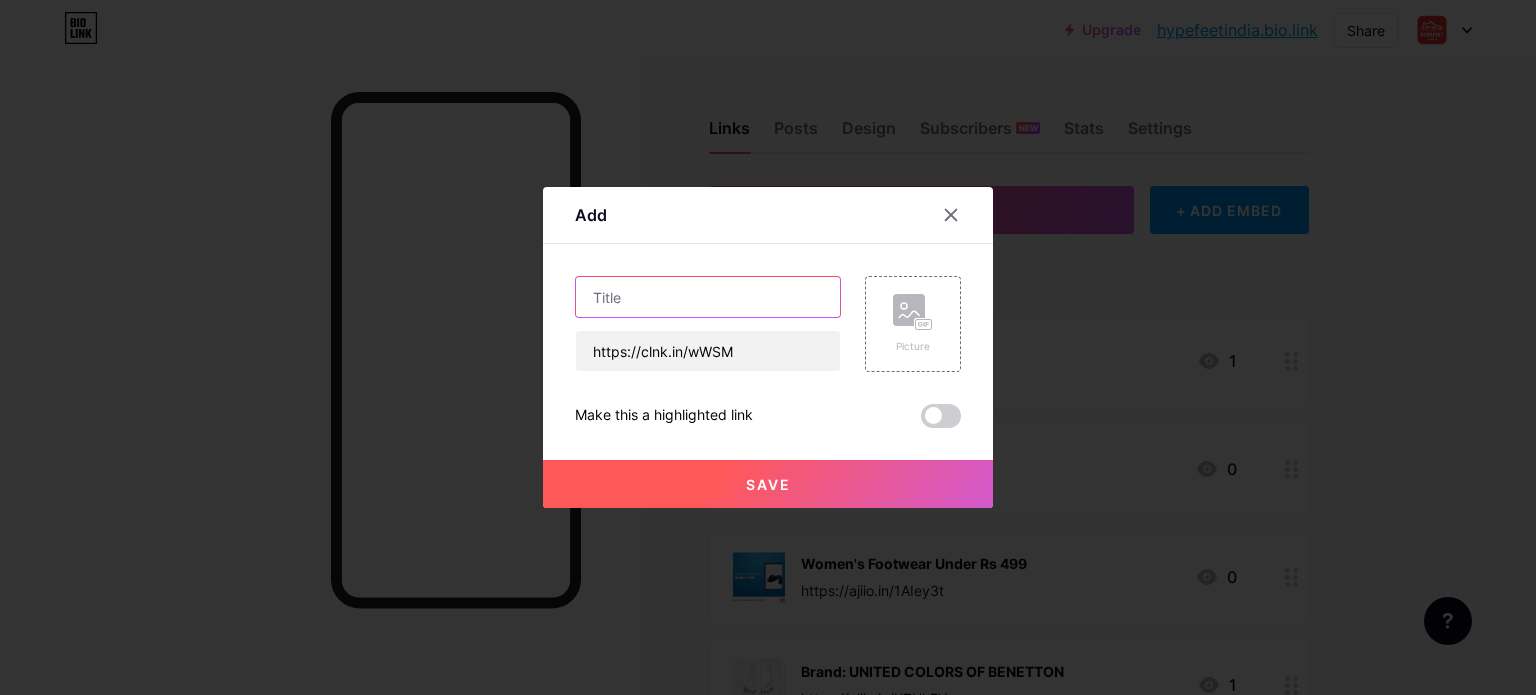 click at bounding box center (708, 297) 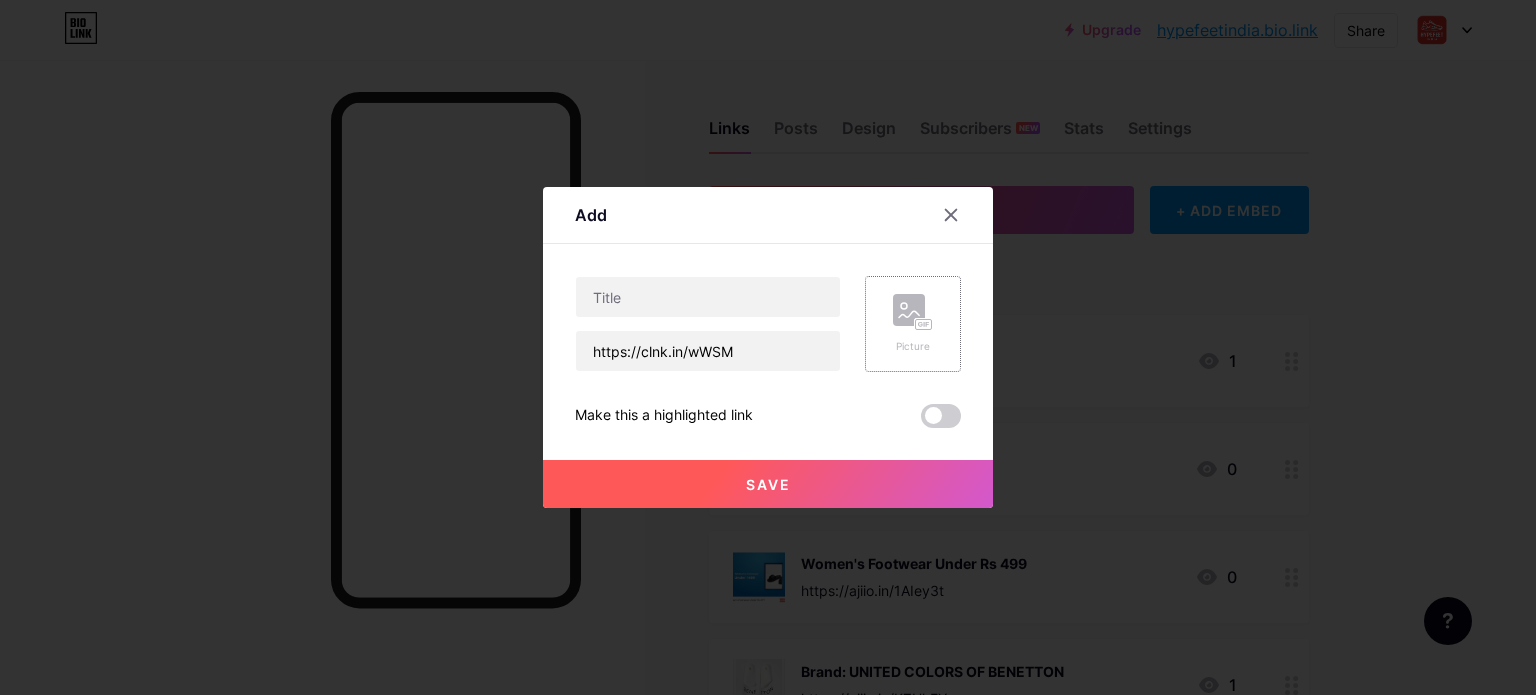 click on "Picture" at bounding box center (913, 324) 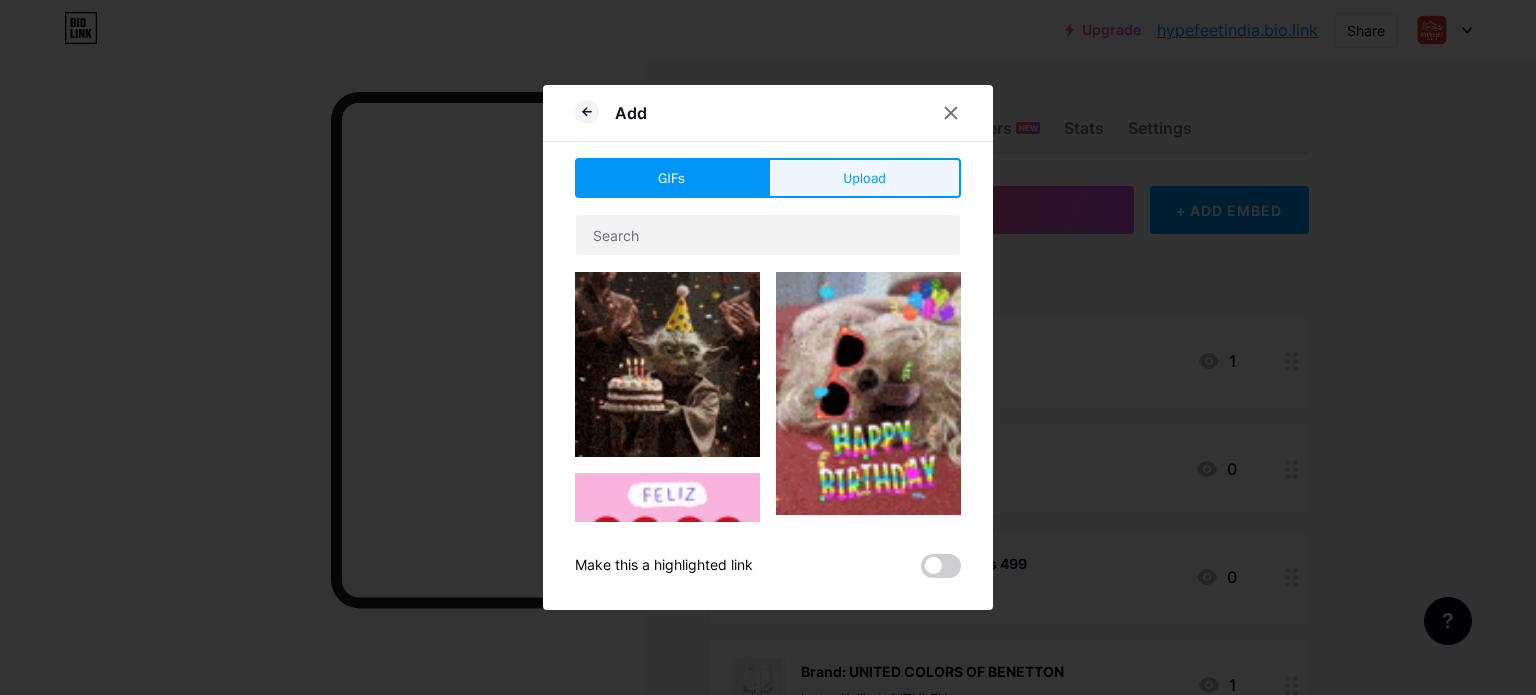 click on "Upload" at bounding box center (864, 178) 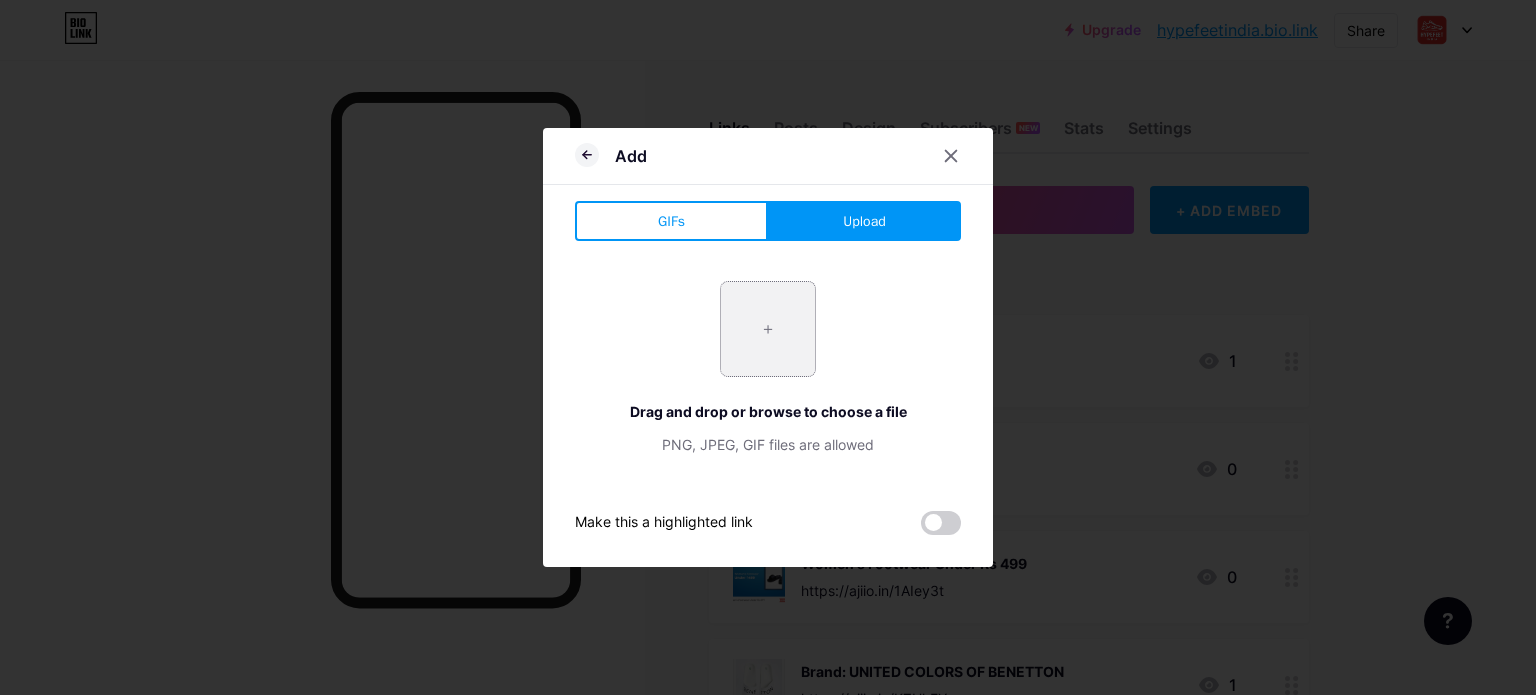 click at bounding box center [768, 329] 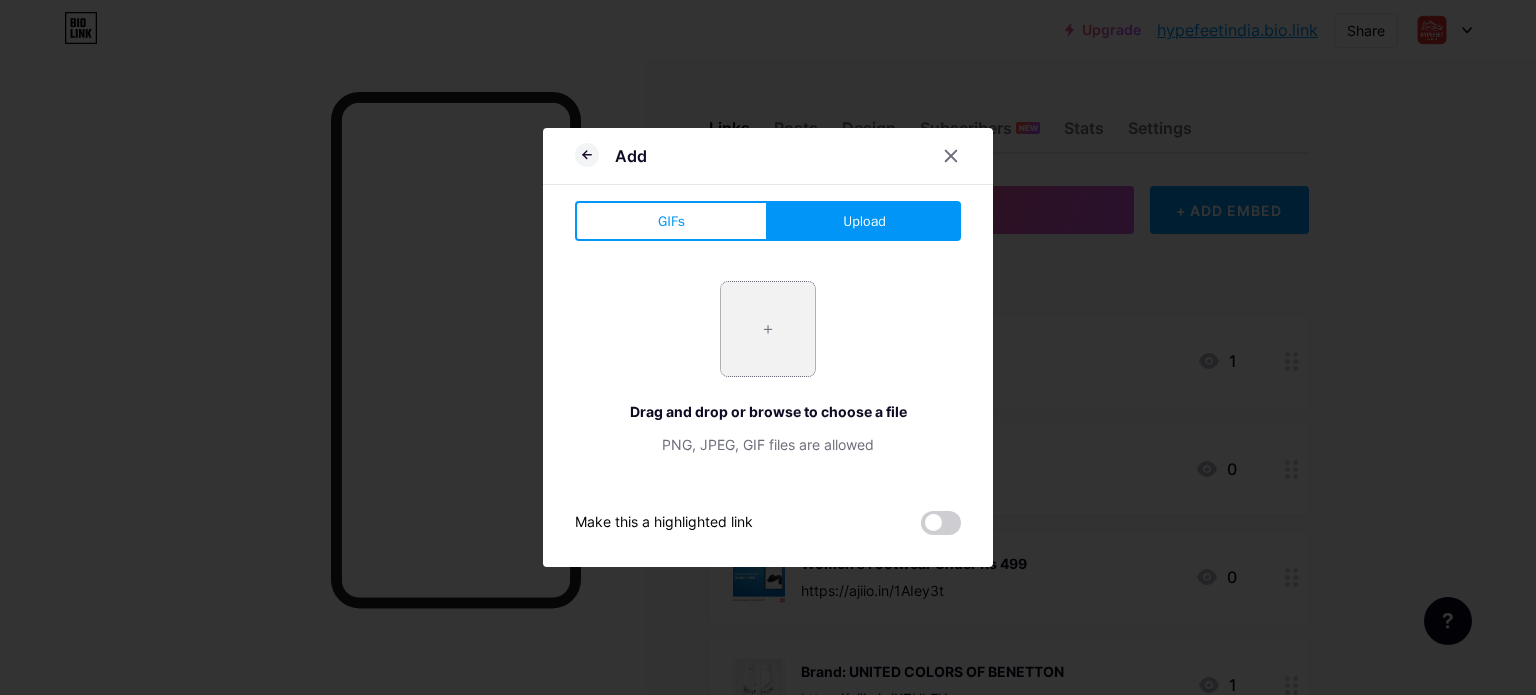 type on "C:\fakepath\Lightblaze_Shoes_White_JS4256_HM55.png" 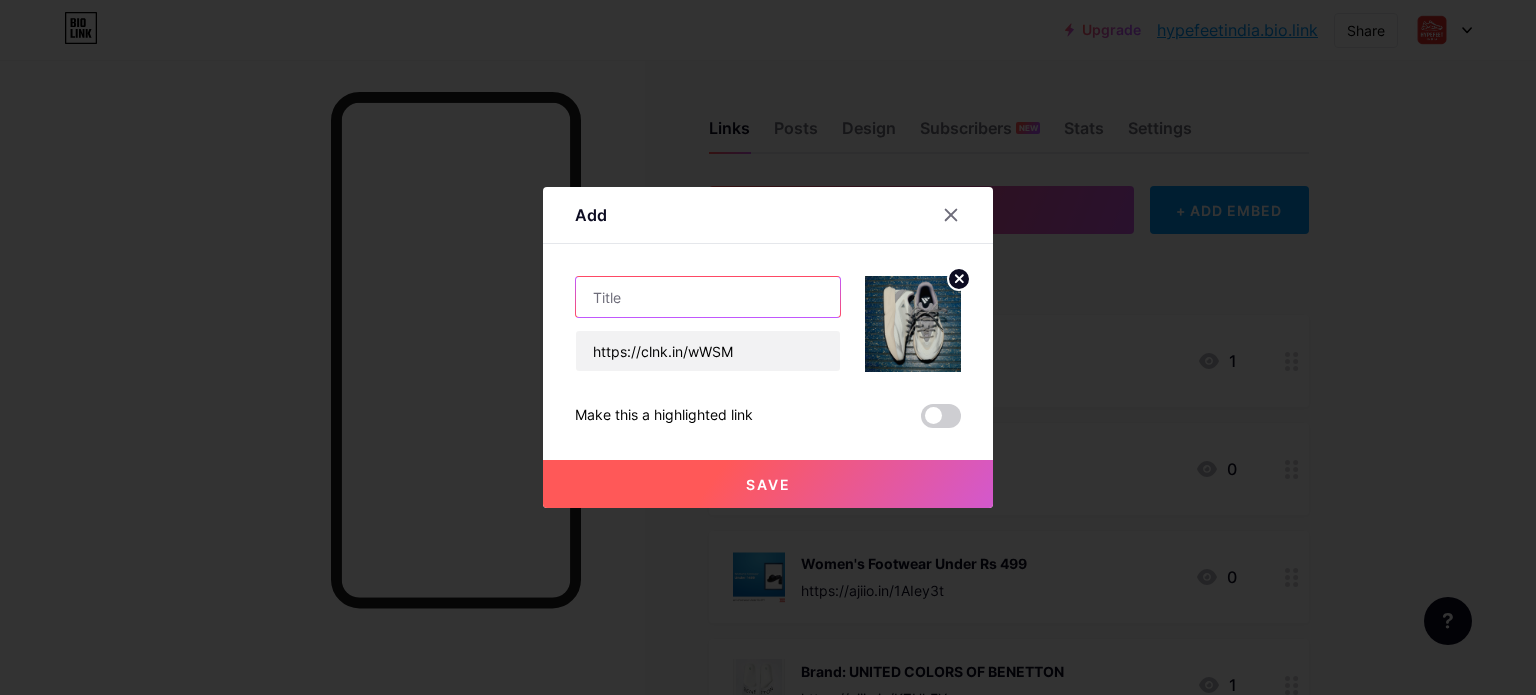 click at bounding box center [708, 297] 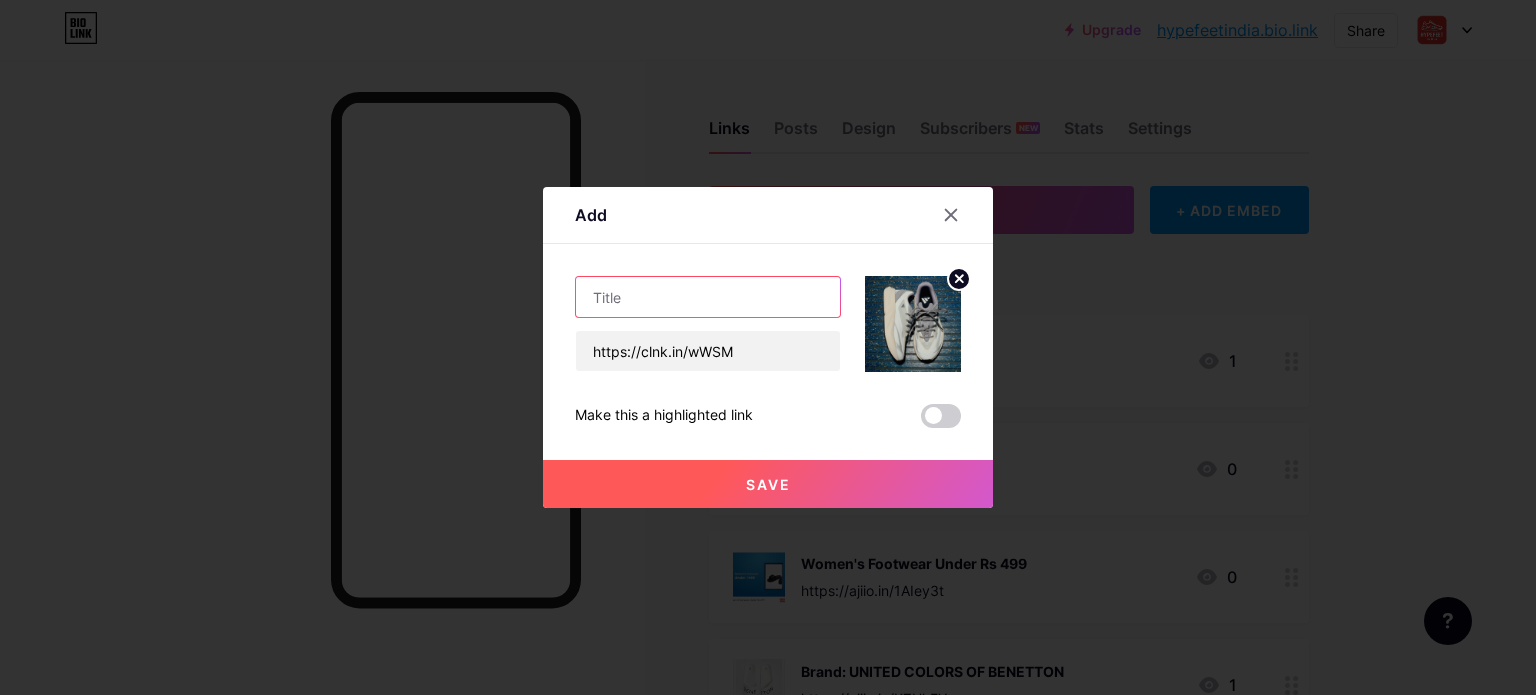 paste on "Lightblaze Shoes" 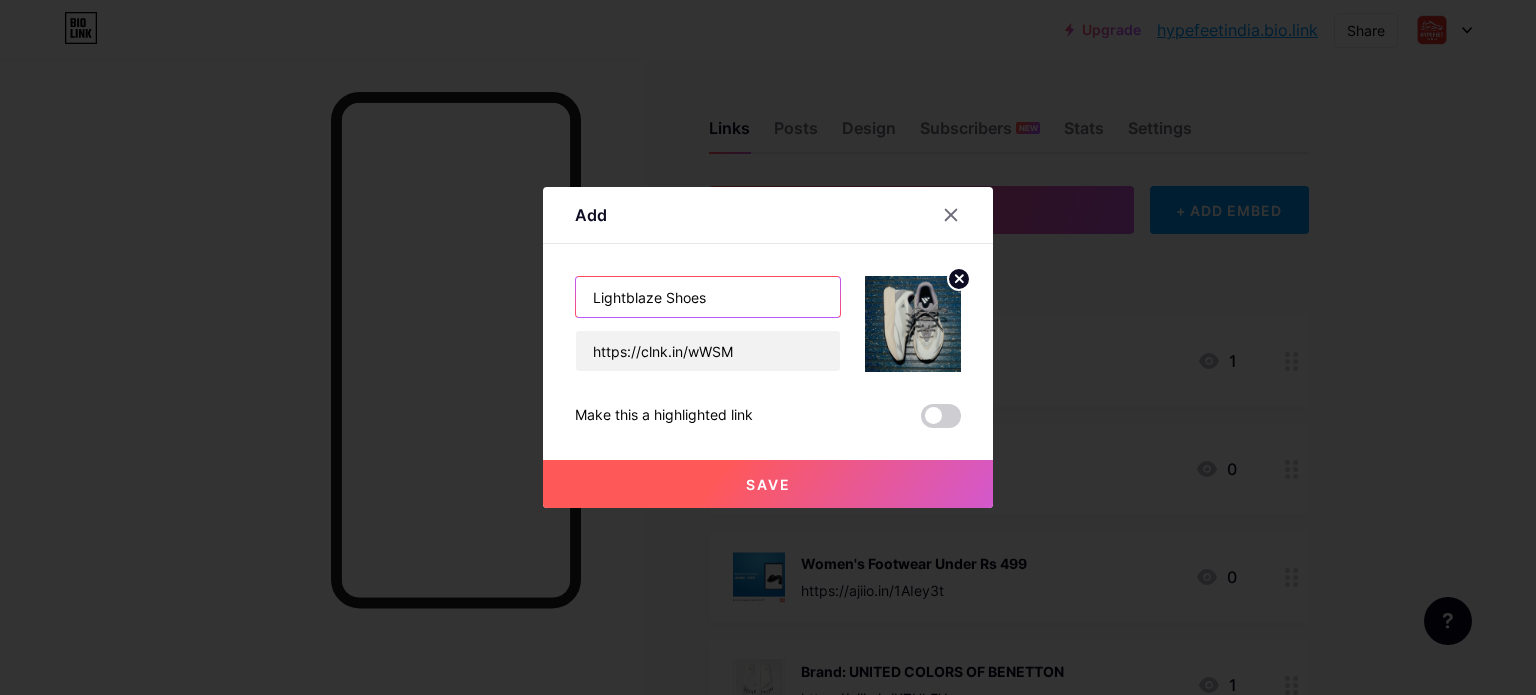 type on "Lightblaze Shoes" 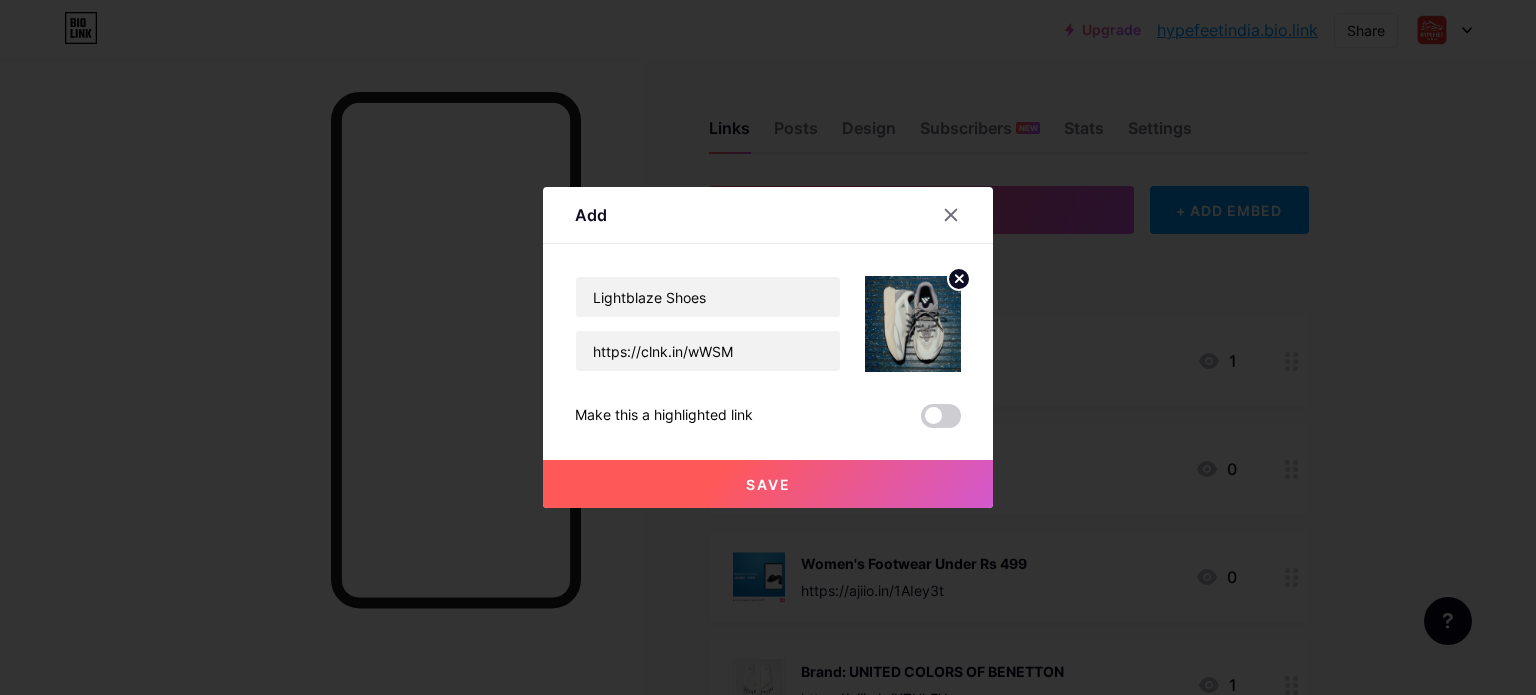 click at bounding box center [941, 416] 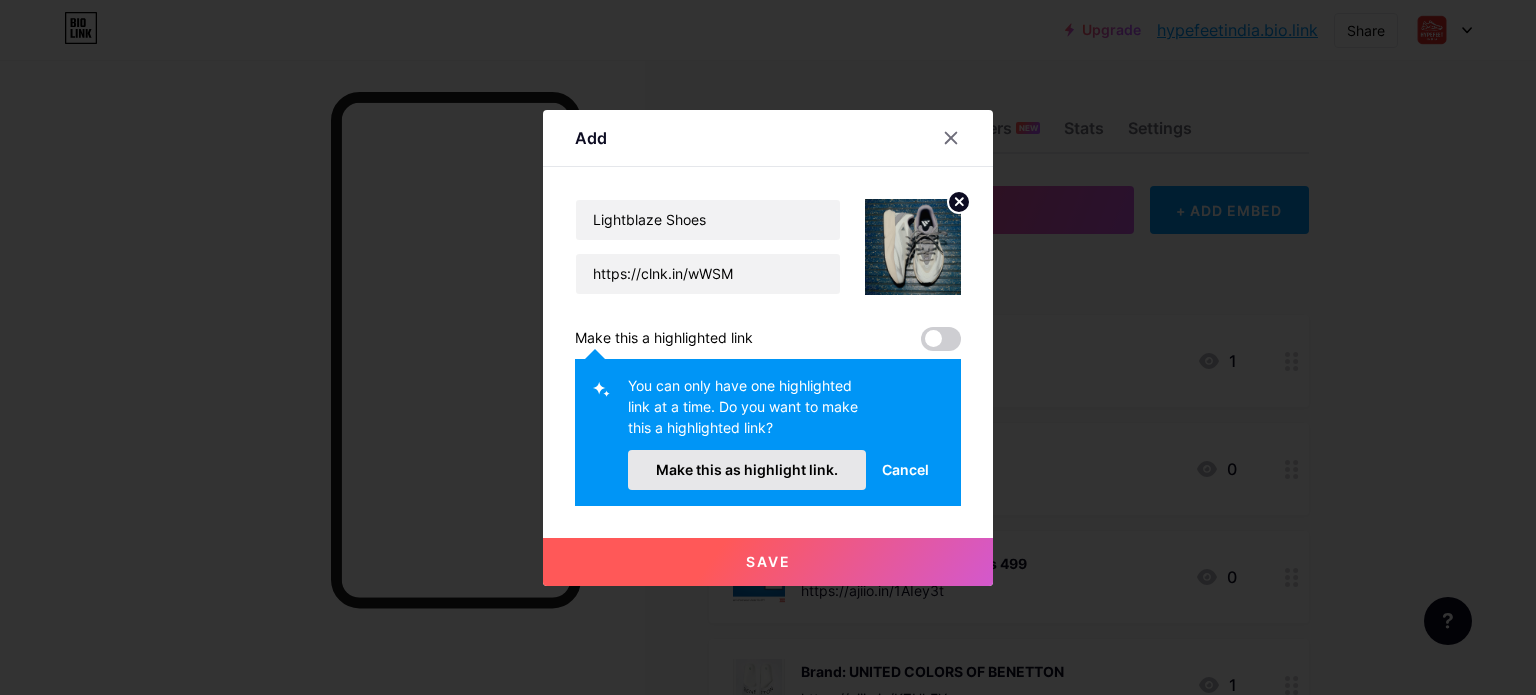 click on "Make this as highlight link." at bounding box center (747, 469) 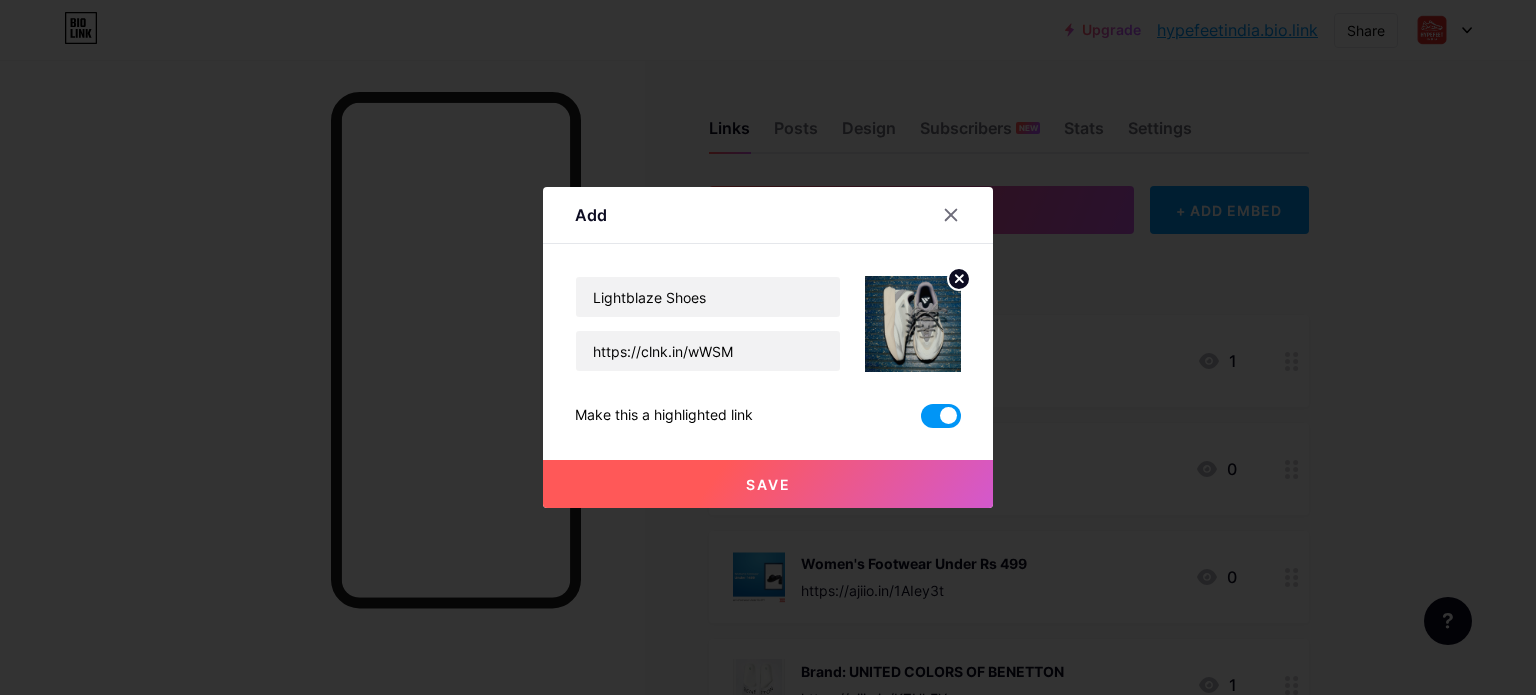 click on "Save" at bounding box center [768, 484] 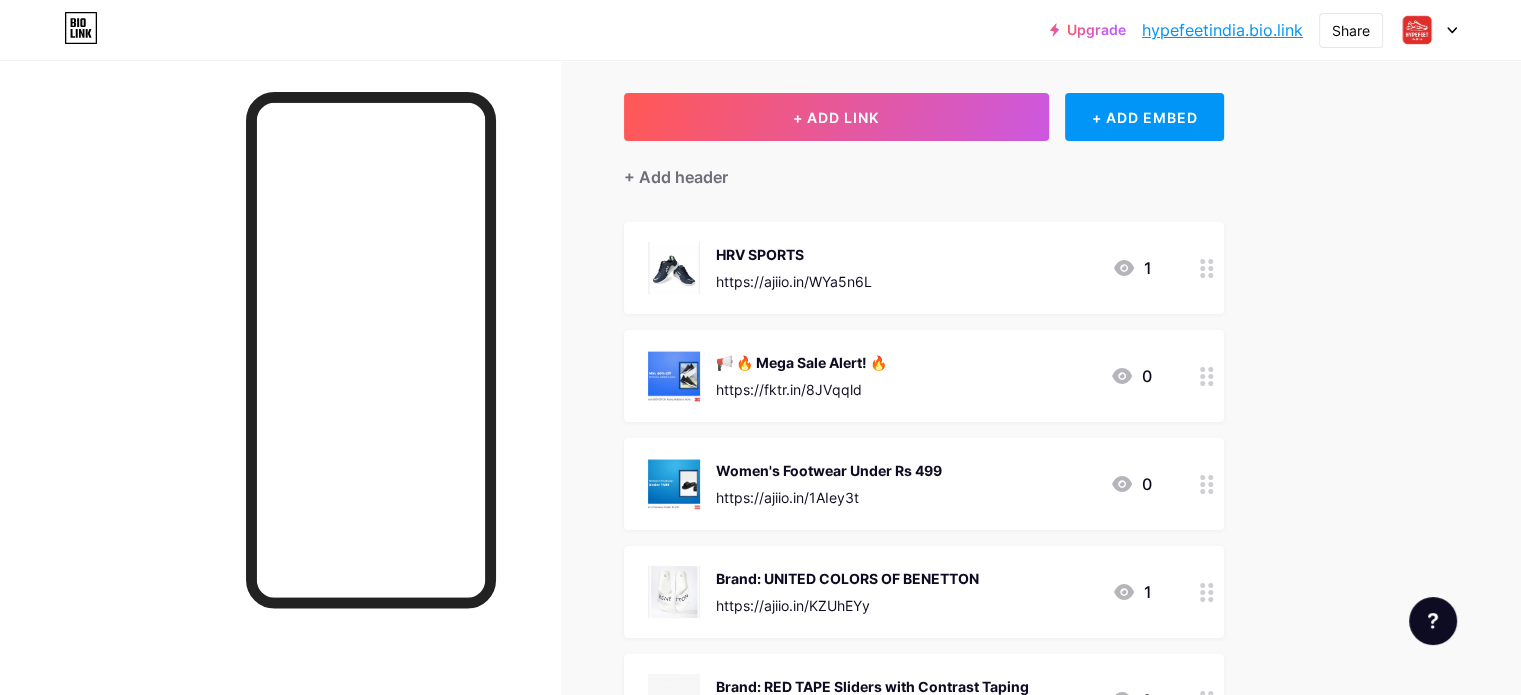 scroll, scrollTop: 0, scrollLeft: 0, axis: both 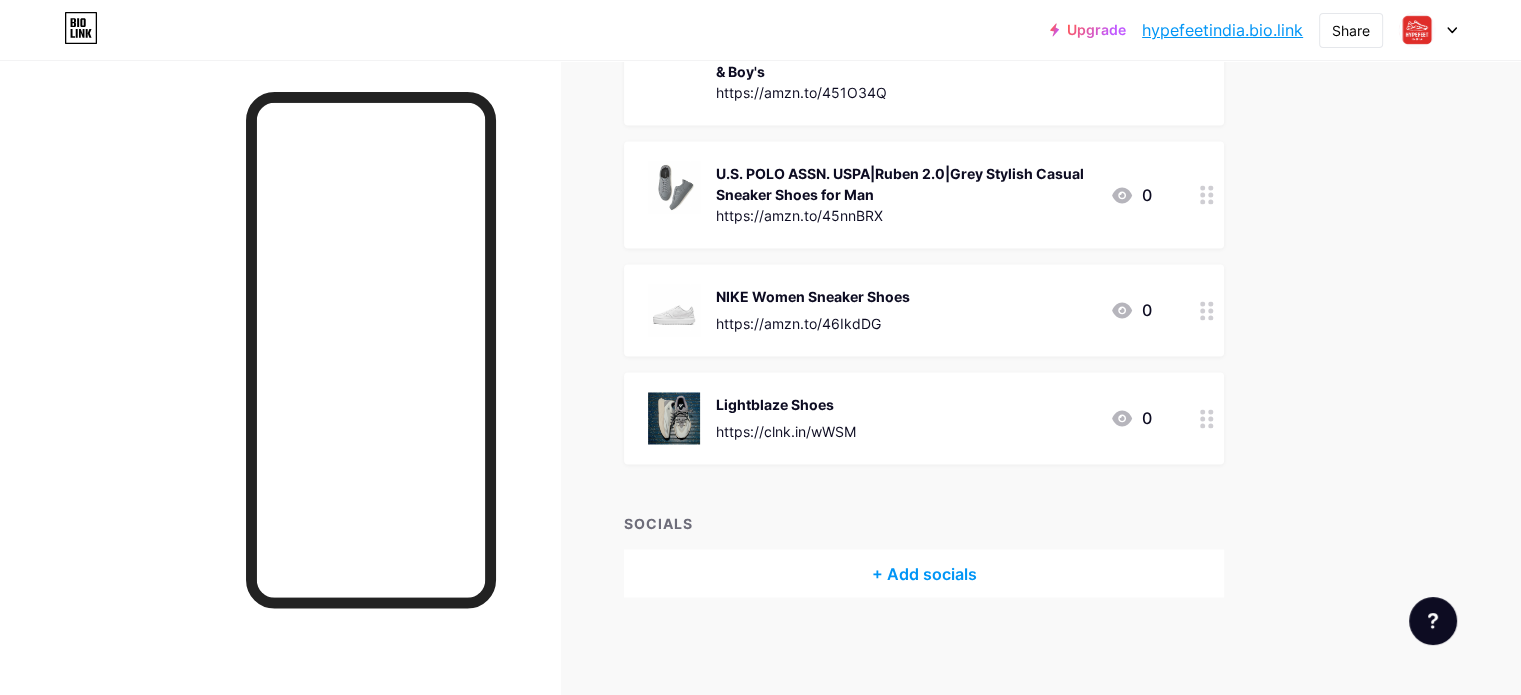 click at bounding box center (1207, 418) 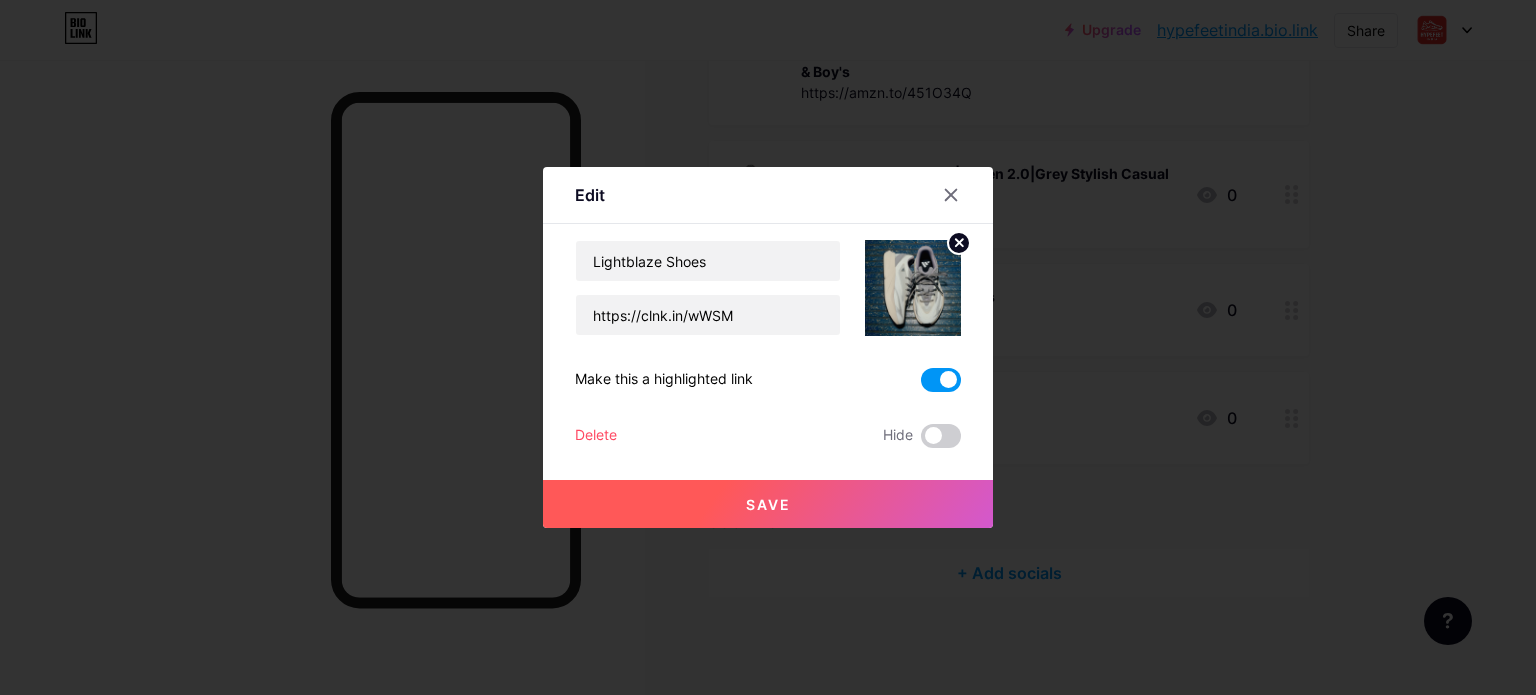 click on "Delete" at bounding box center [596, 436] 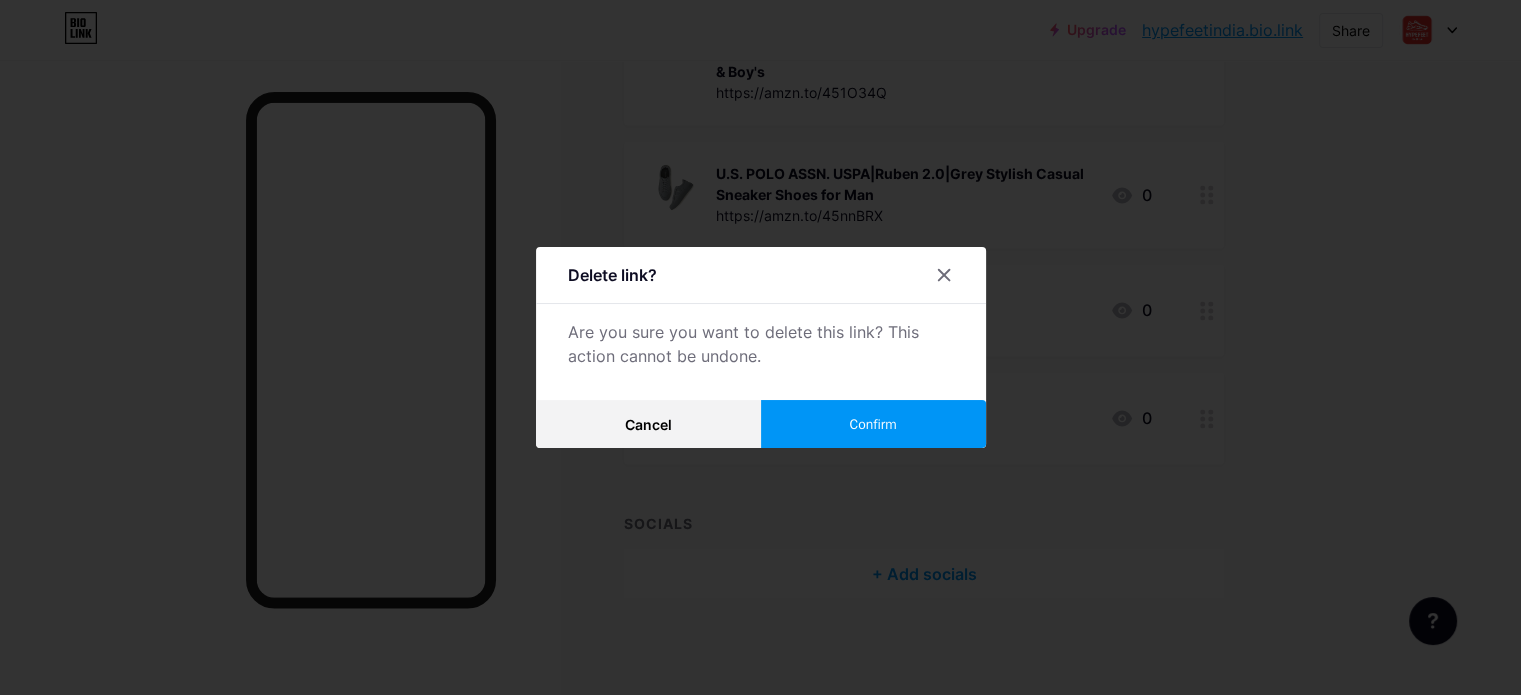 click on "Confirm" at bounding box center [873, 424] 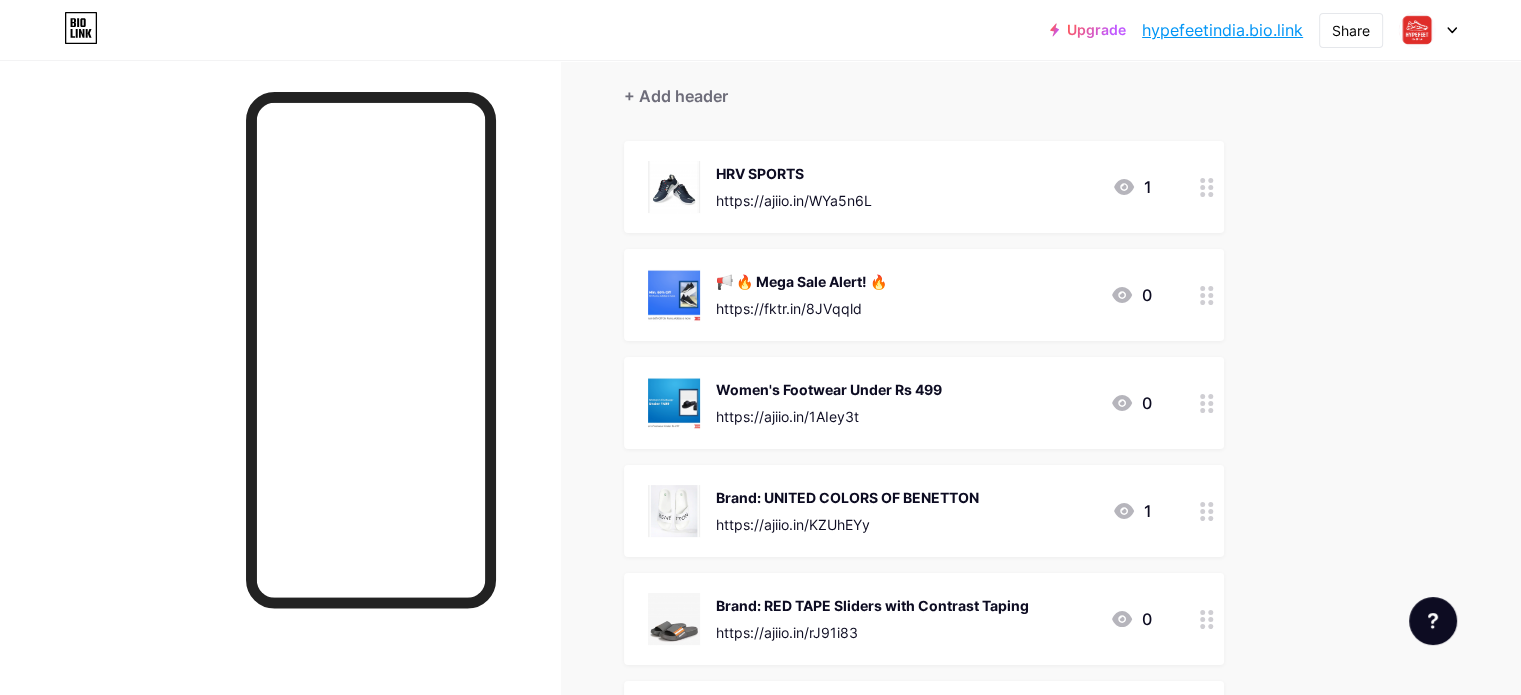 scroll, scrollTop: 0, scrollLeft: 0, axis: both 